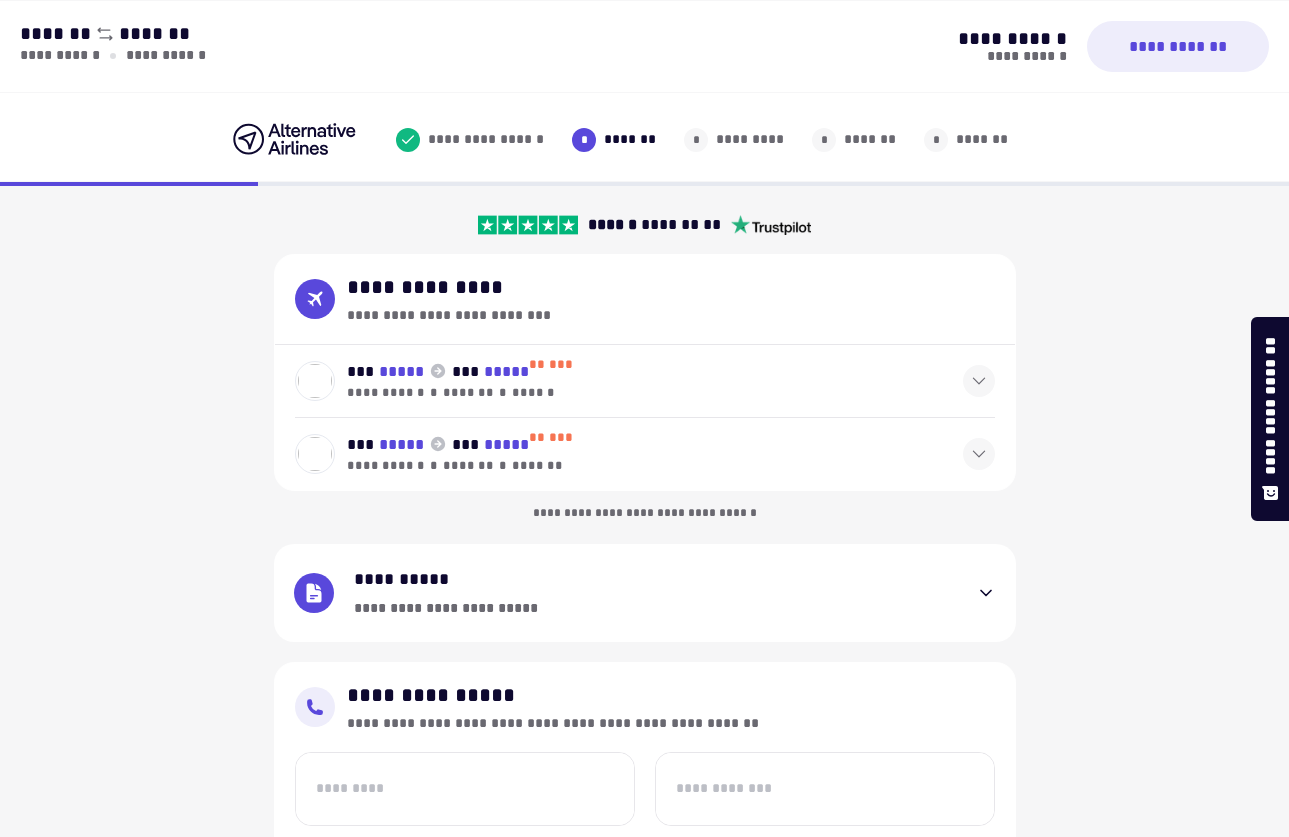 select on "**" 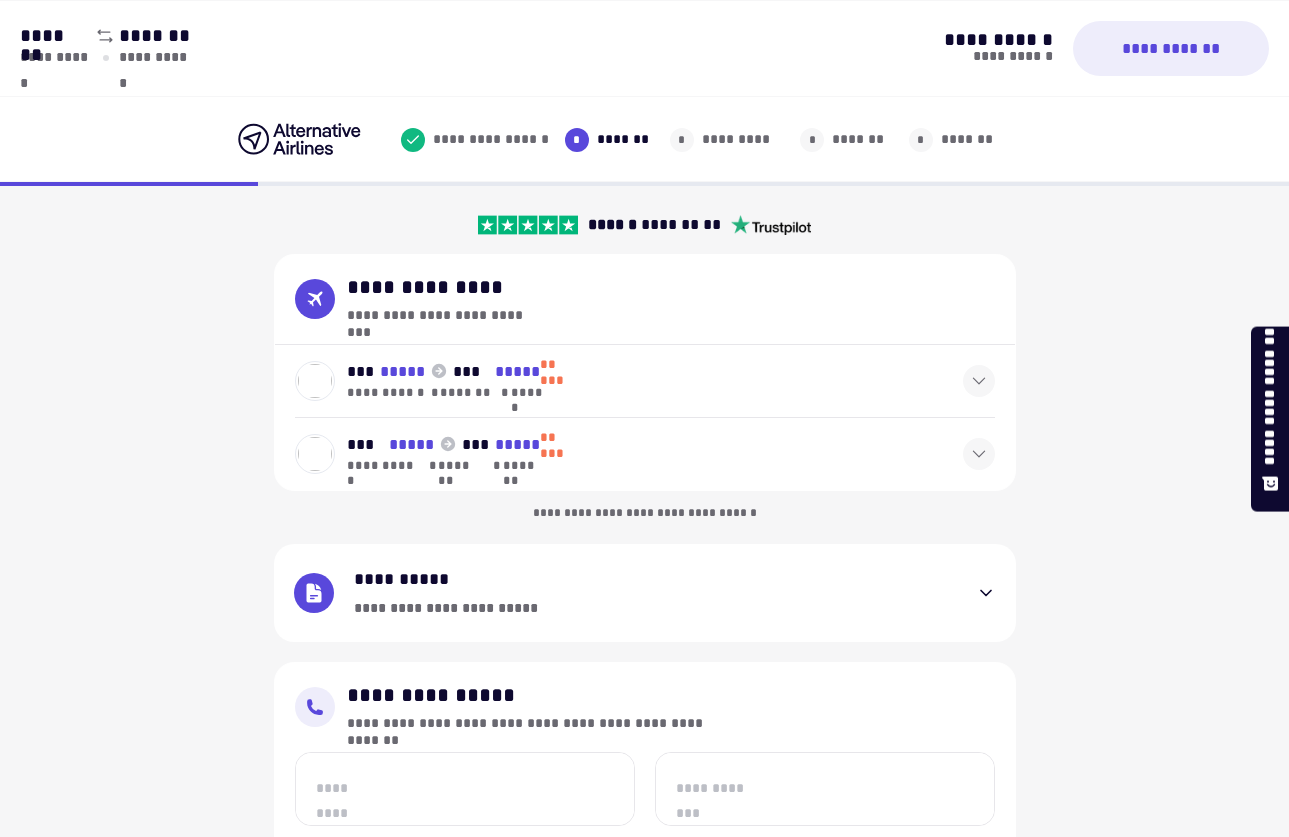 scroll, scrollTop: 441, scrollLeft: 0, axis: vertical 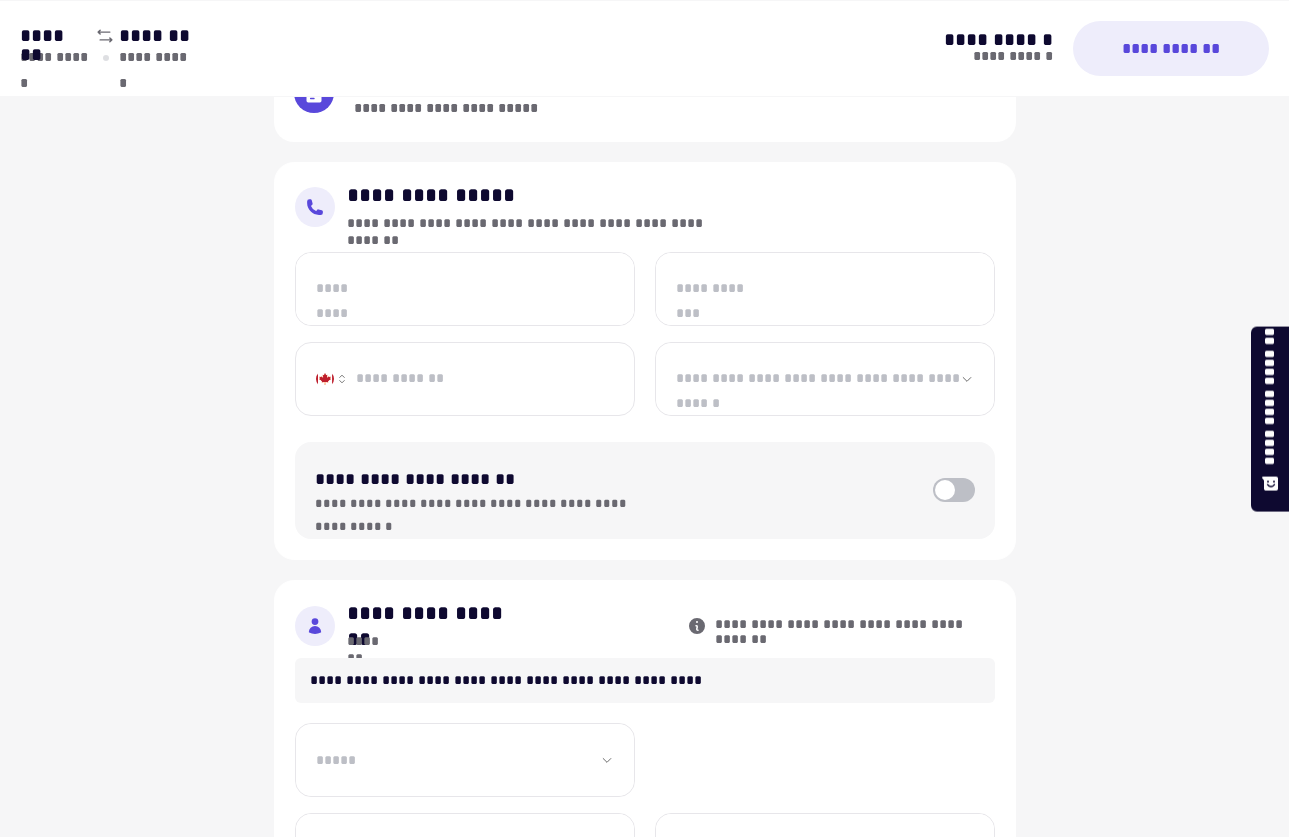 click on "*********" at bounding box center (465, 289) 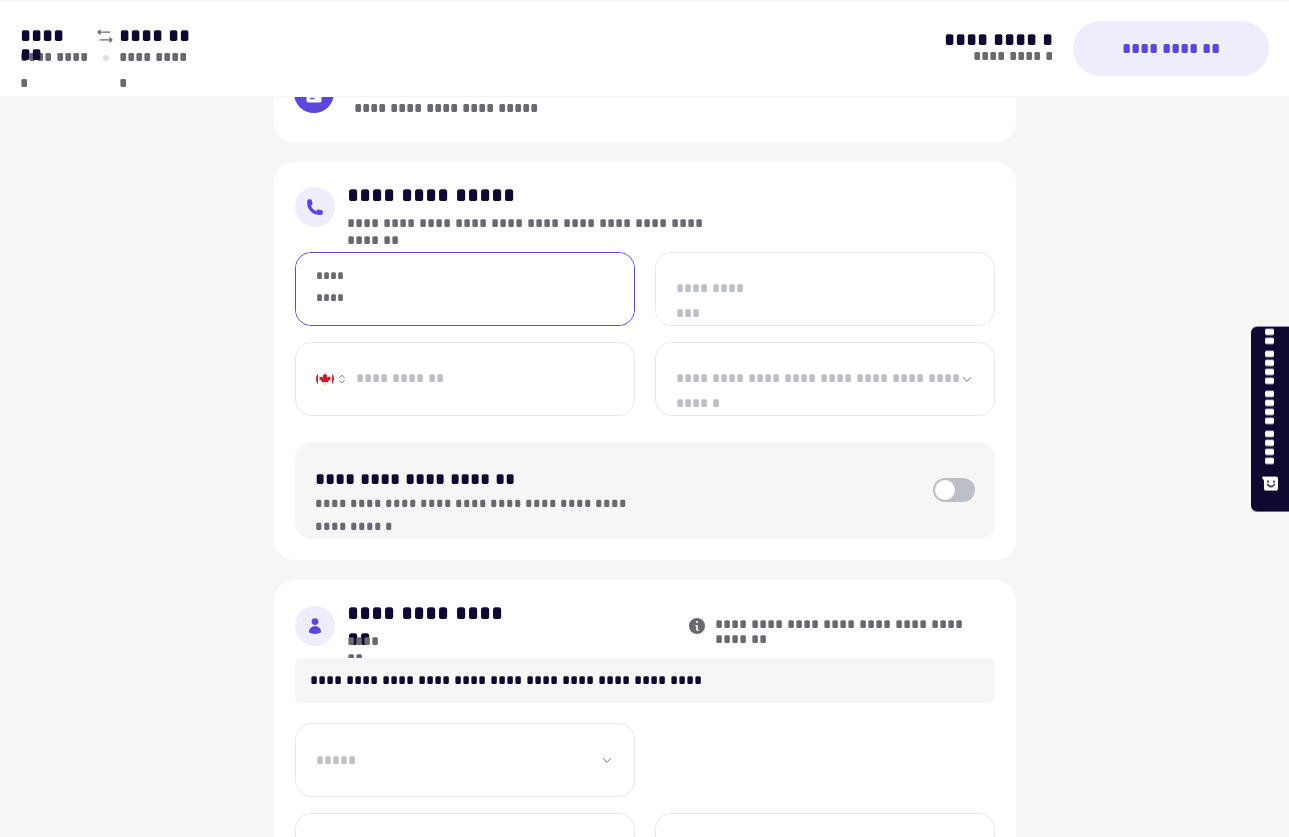 click on "*********" at bounding box center (465, 289) 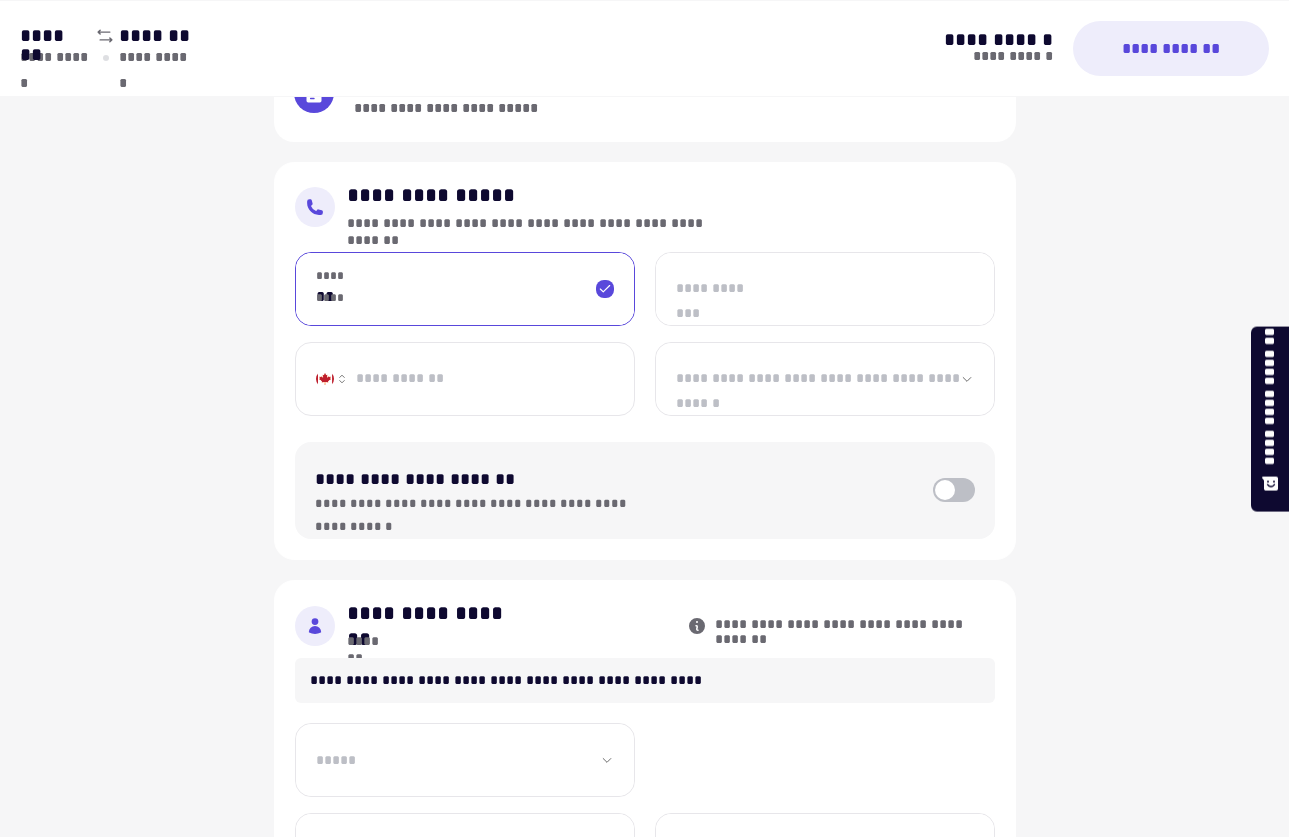 type on "*" 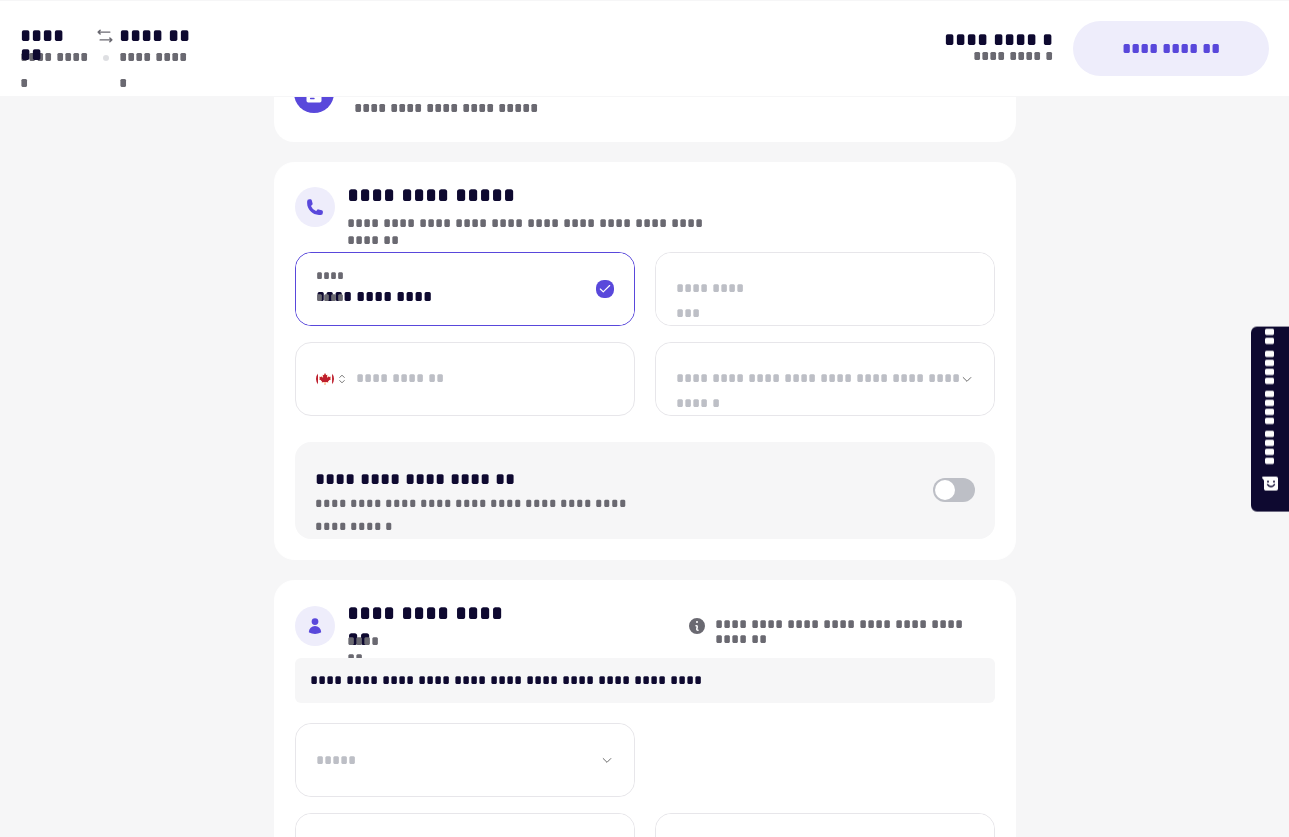 type on "**********" 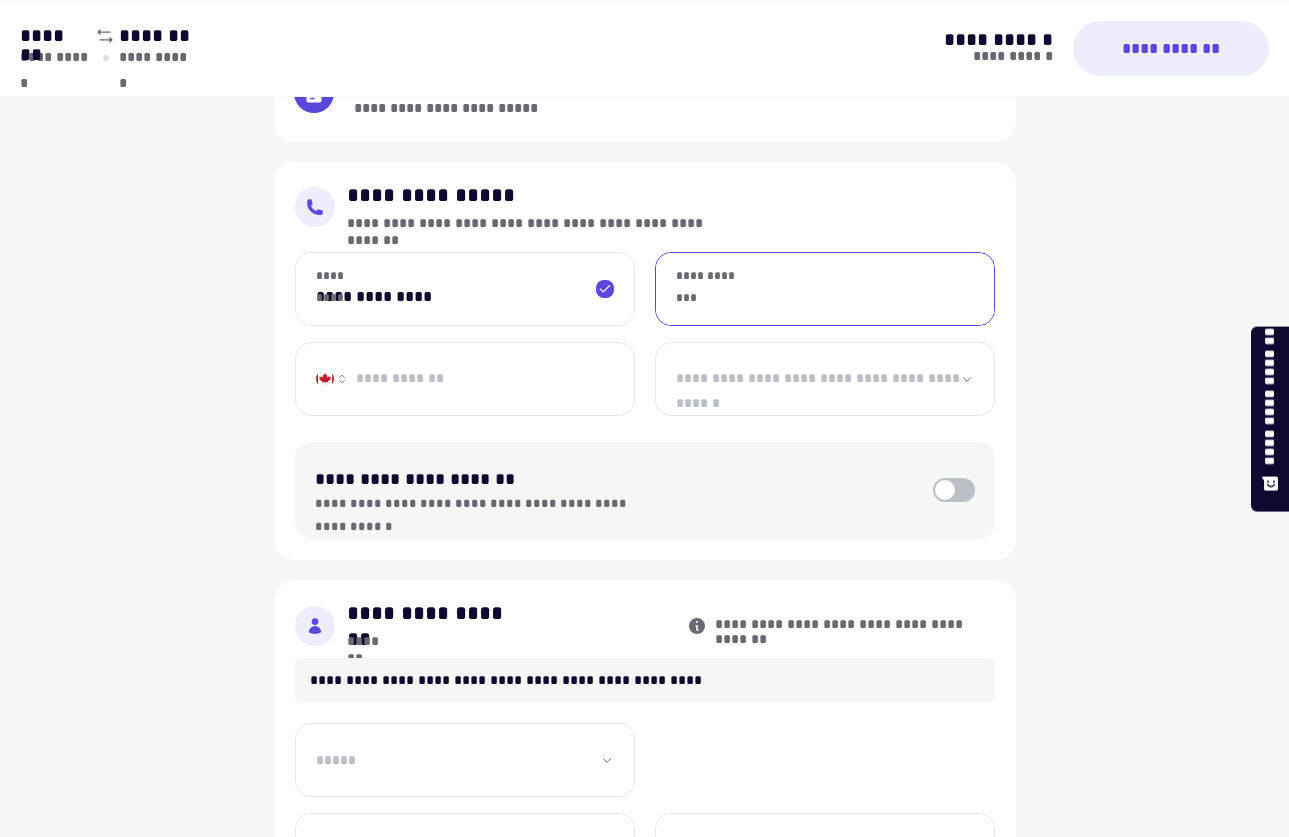 click on "**********" at bounding box center [825, 289] 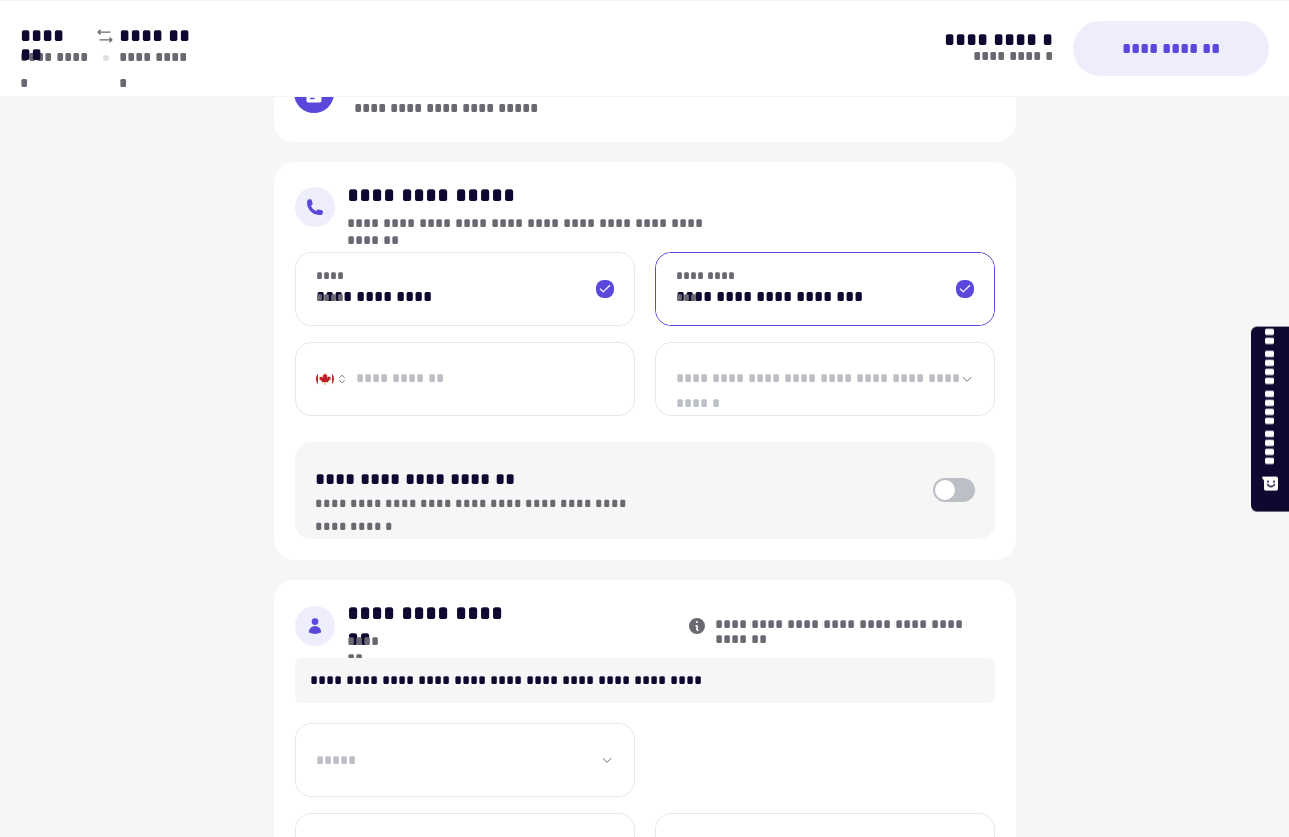 type on "**********" 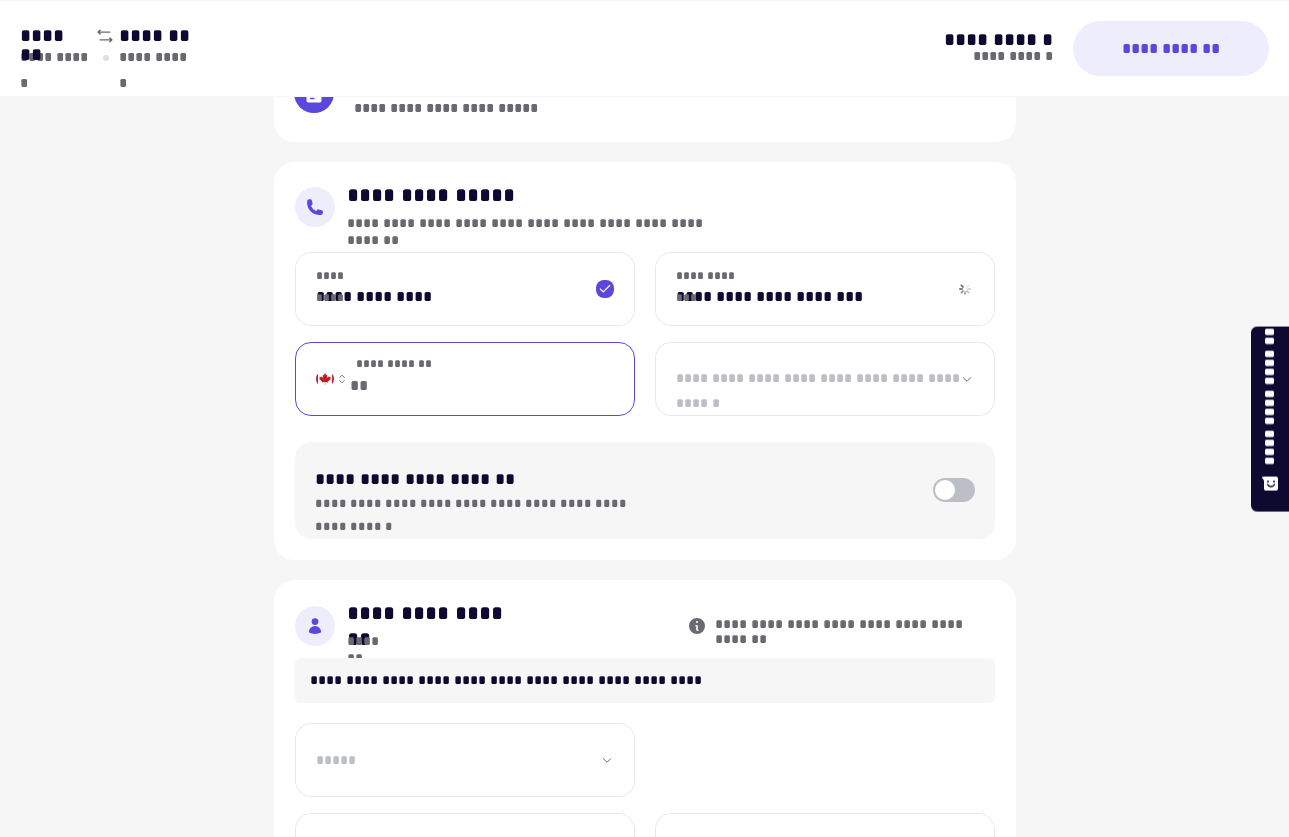 click on "**********" at bounding box center [489, 379] 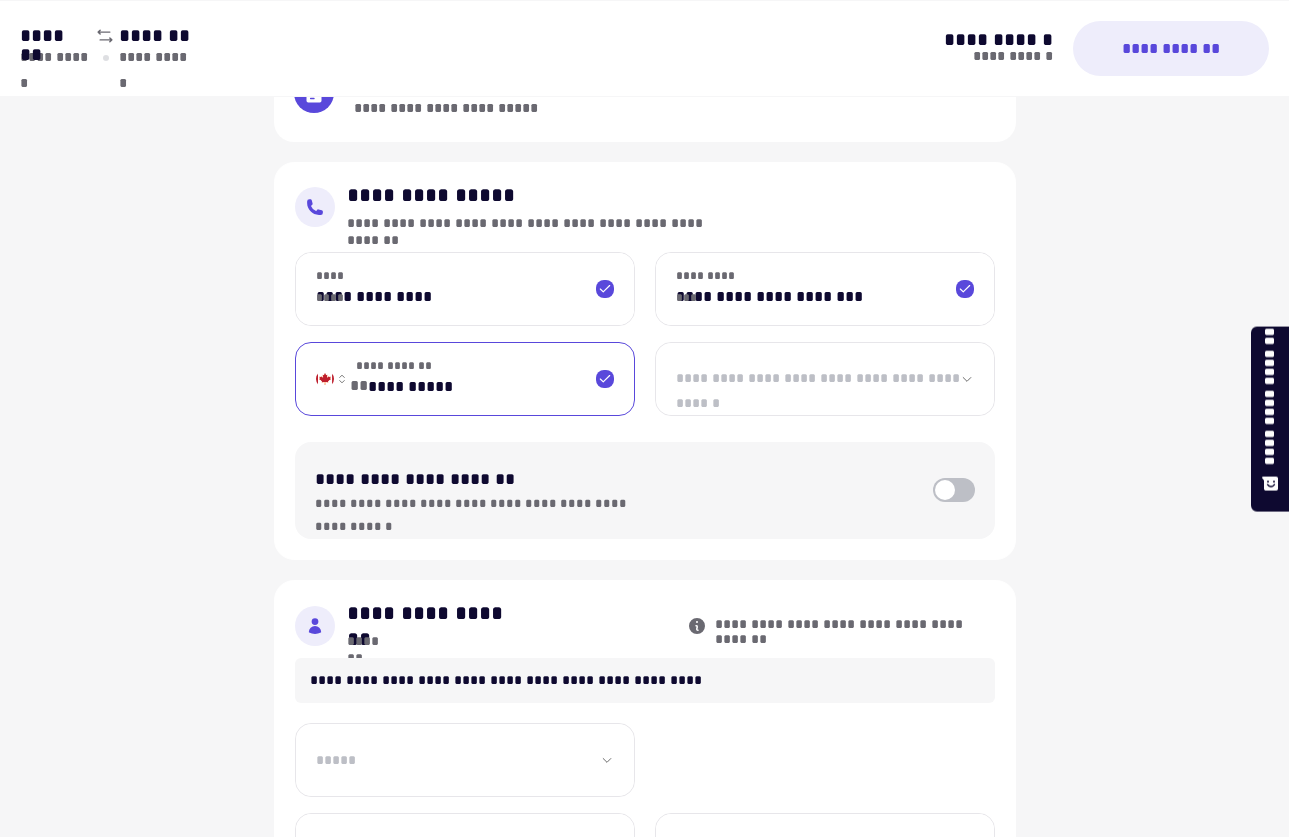 type on "**********" 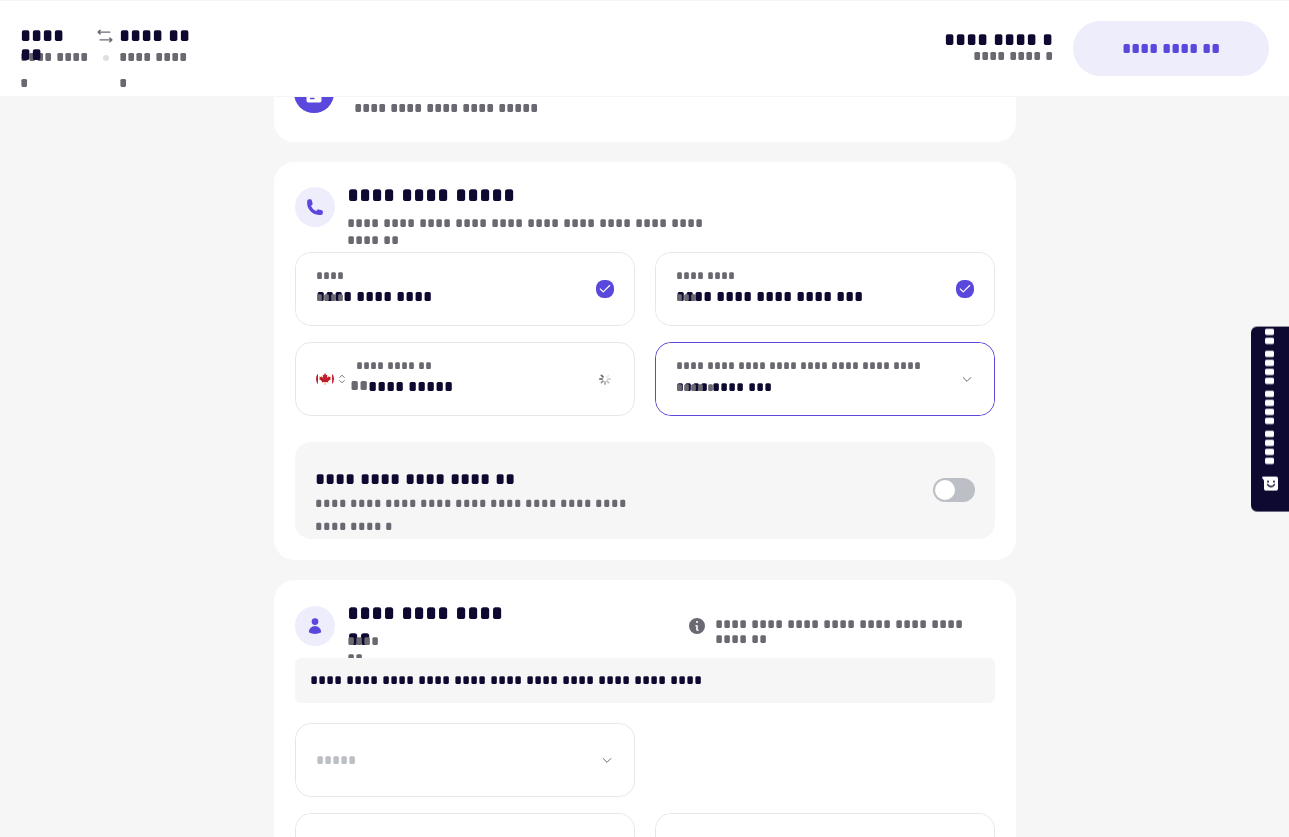 click on "**********" at bounding box center [825, 379] 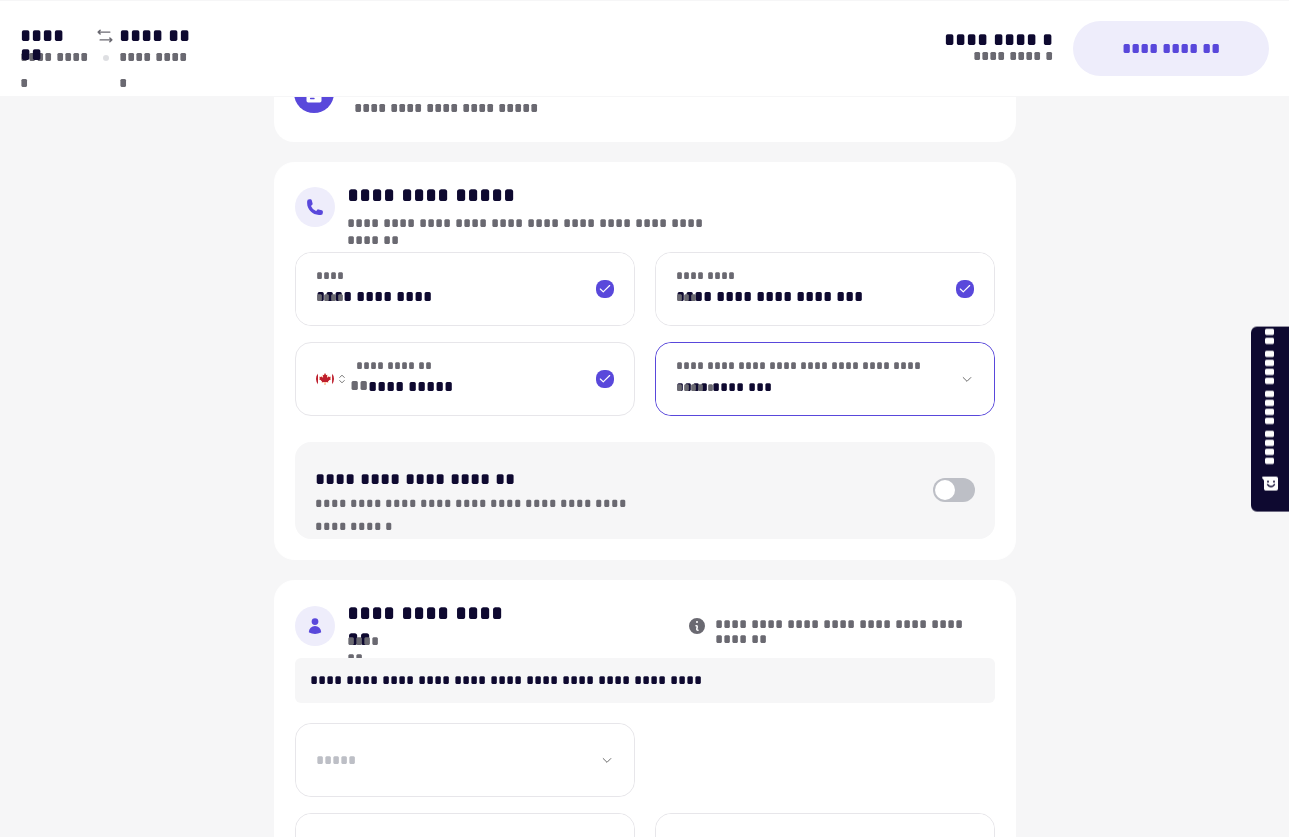 select on "*******" 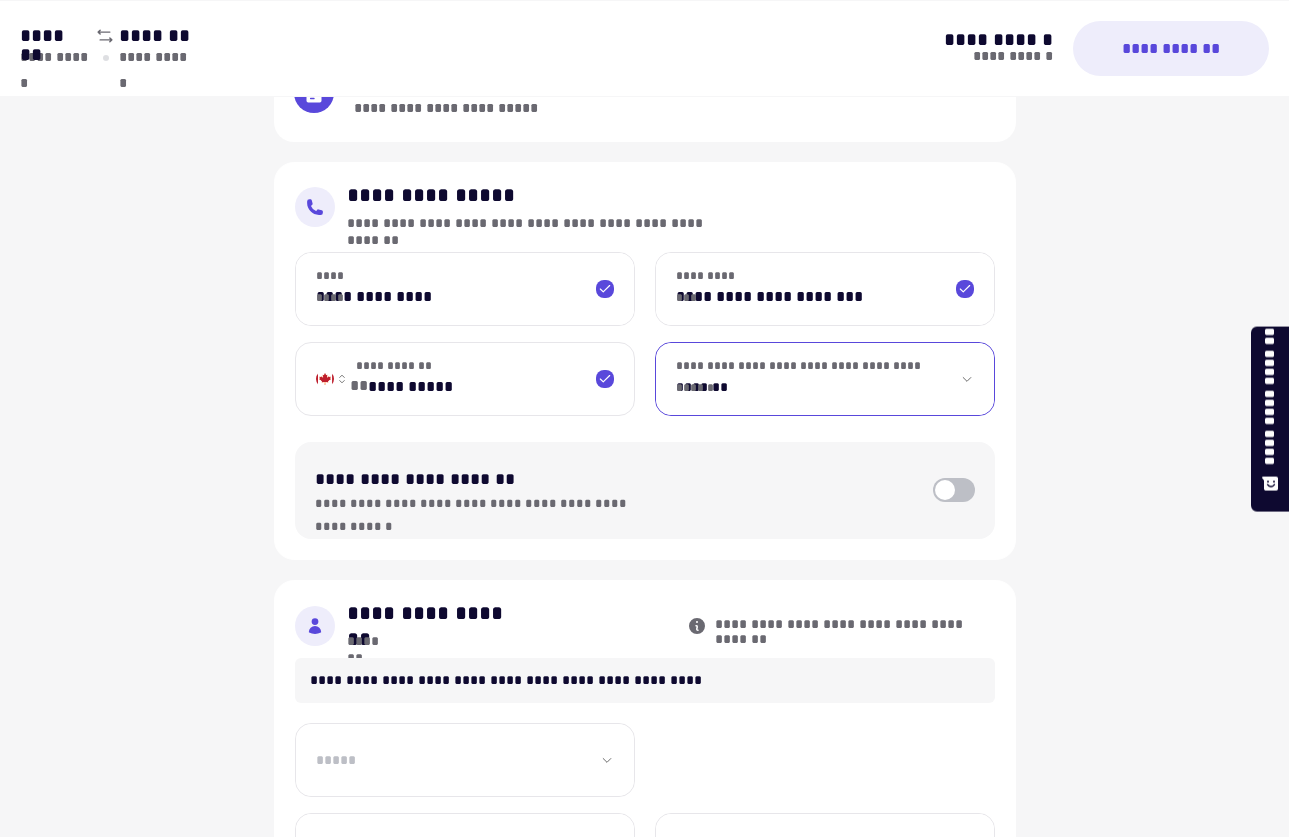 click on "**********" at bounding box center (825, 379) 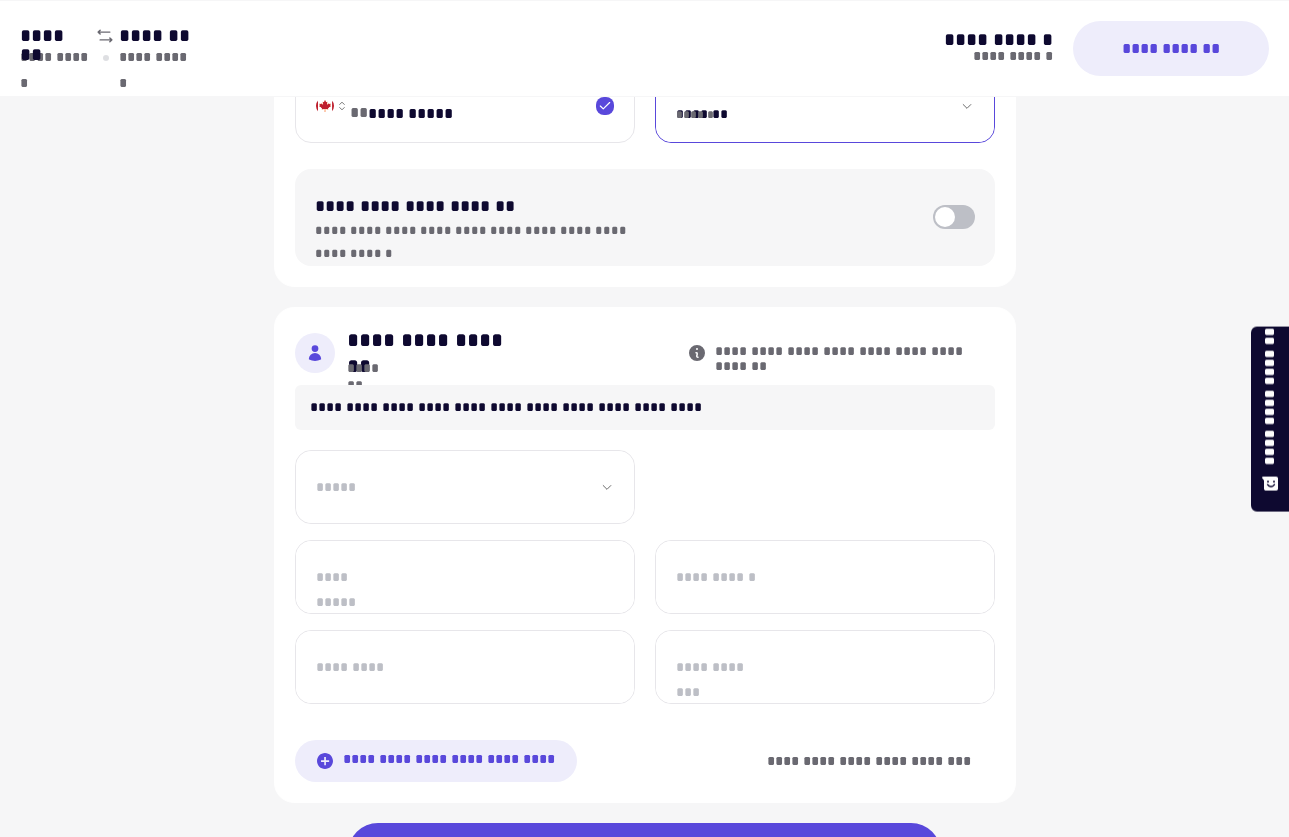 scroll, scrollTop: 800, scrollLeft: 0, axis: vertical 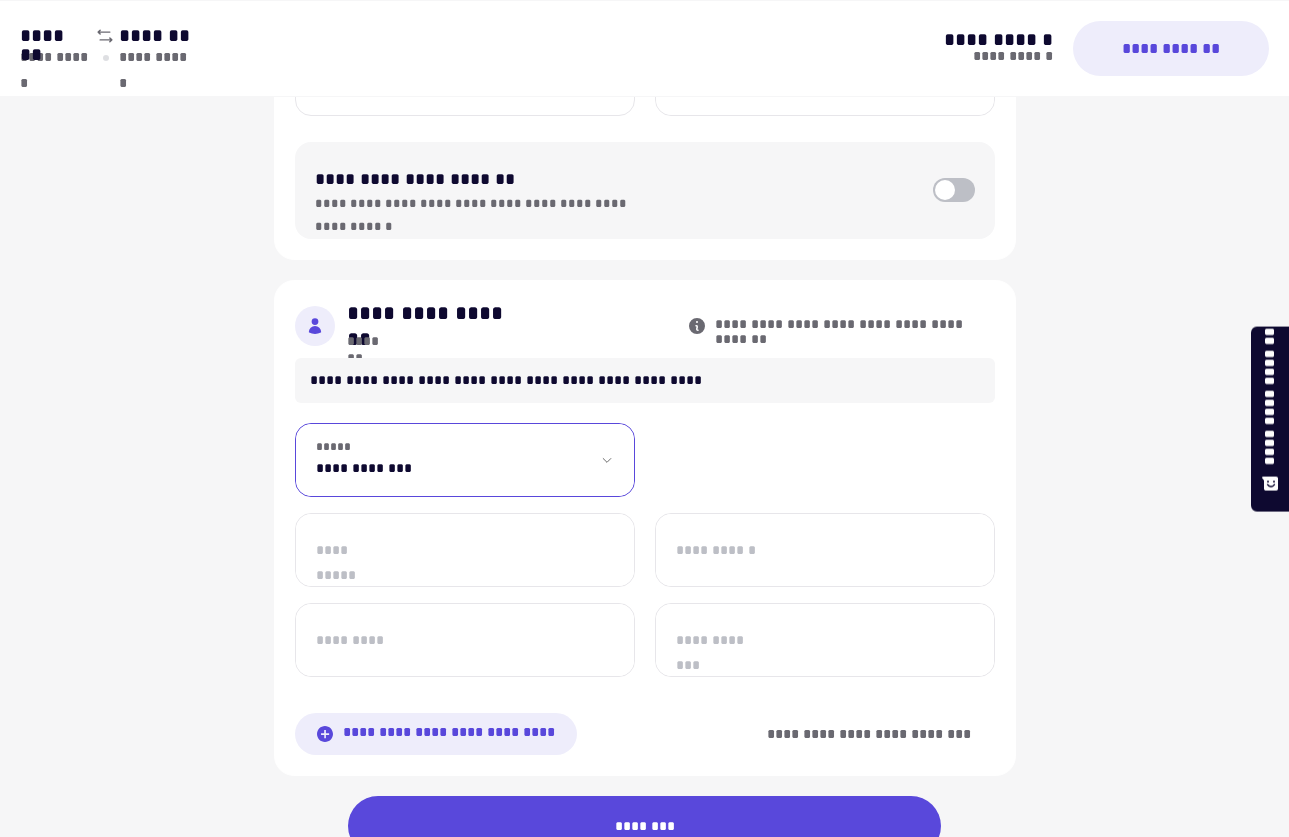 click on "**********" at bounding box center (465, 460) 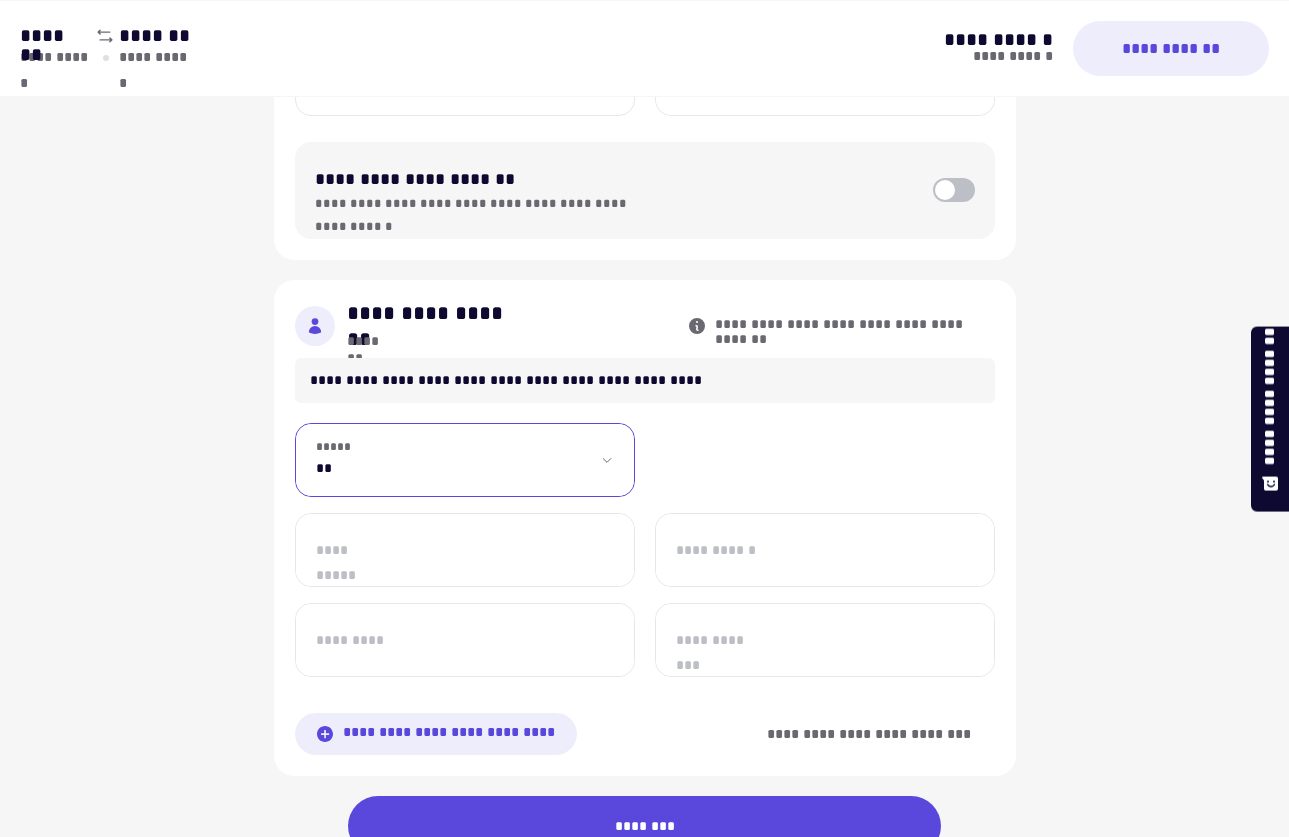 click on "**********" at bounding box center [465, 460] 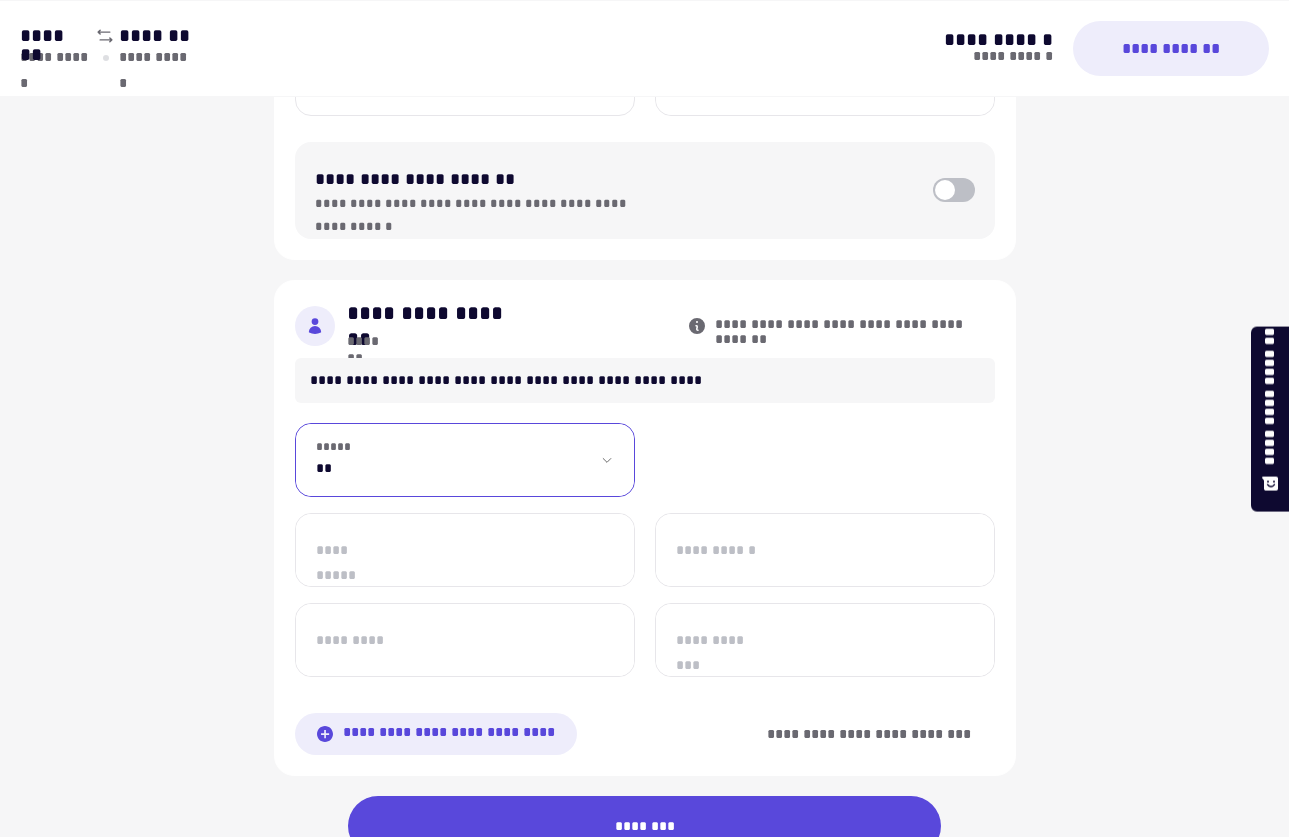 click on "**********" at bounding box center (465, 550) 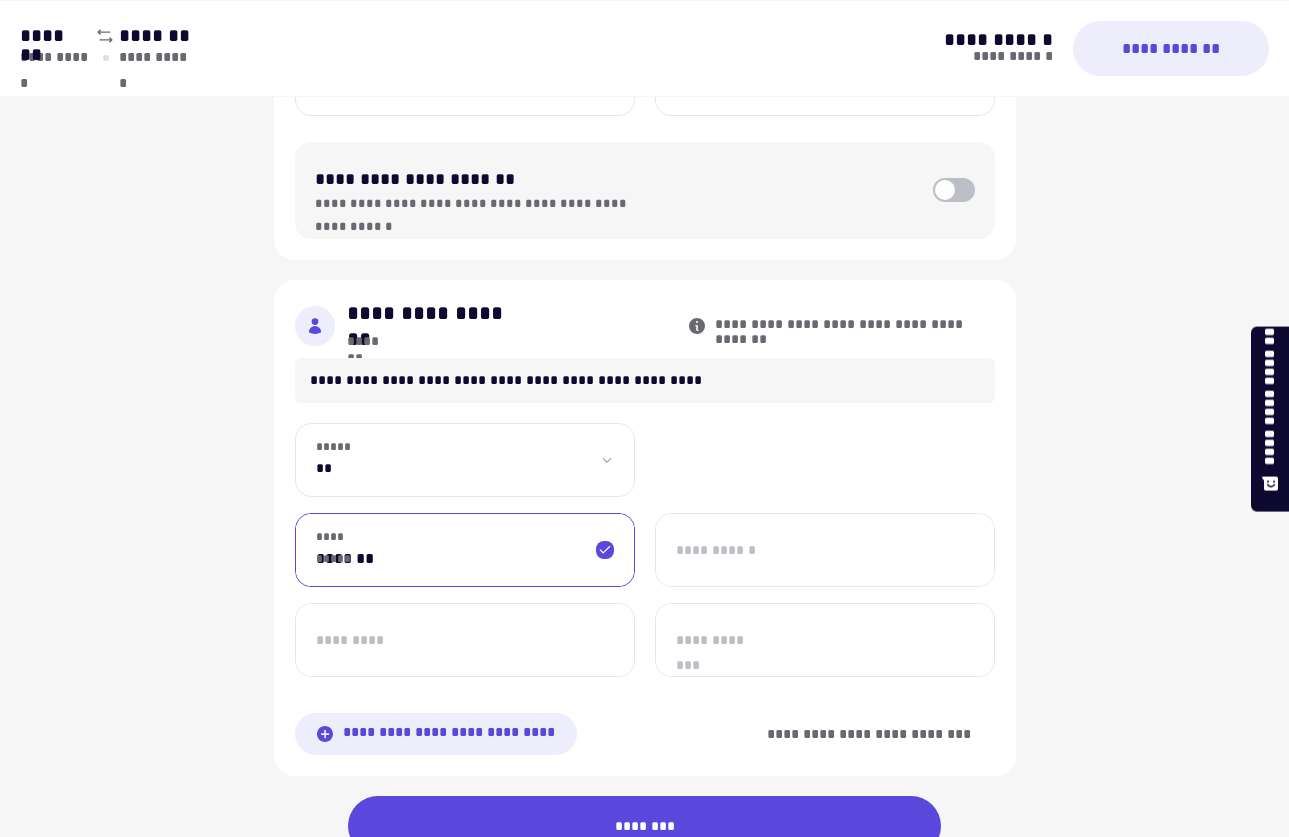 type on "*******" 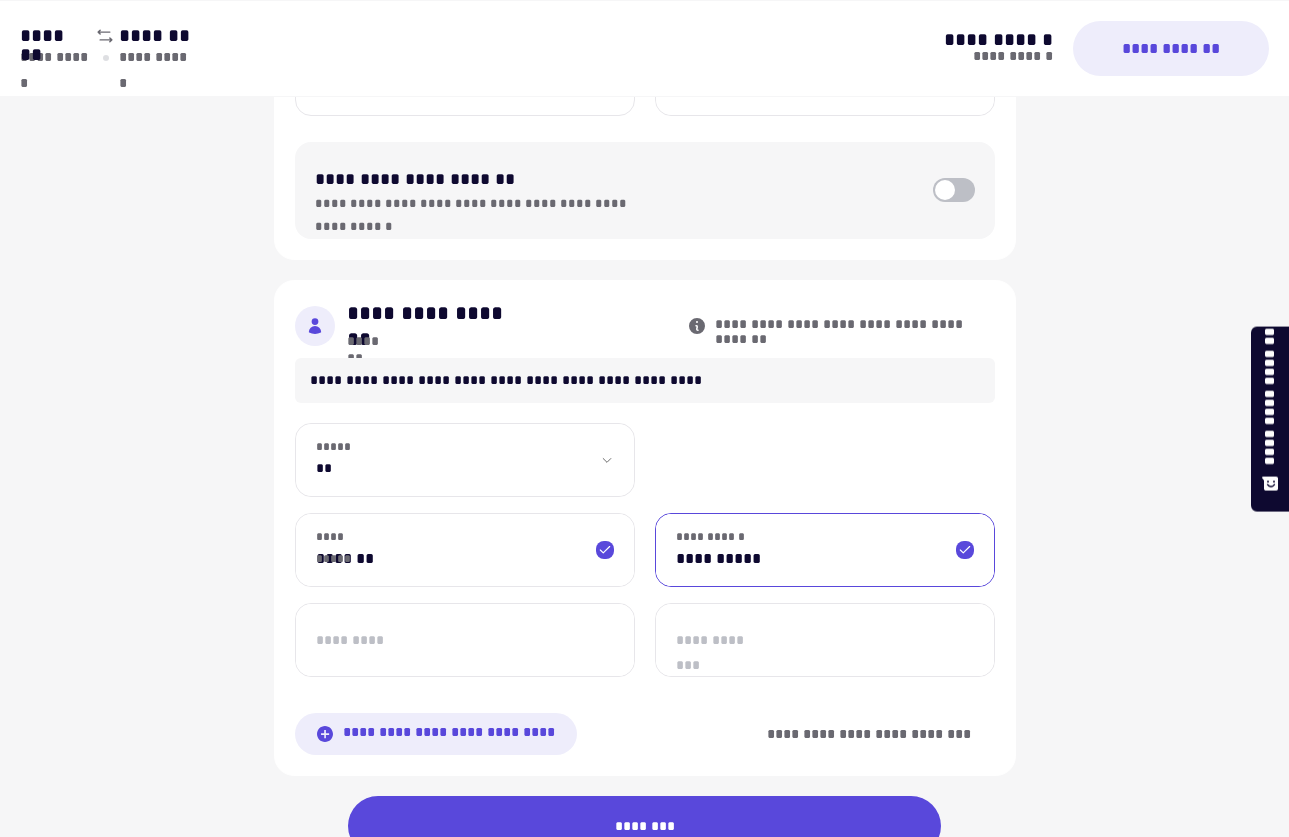 type on "**********" 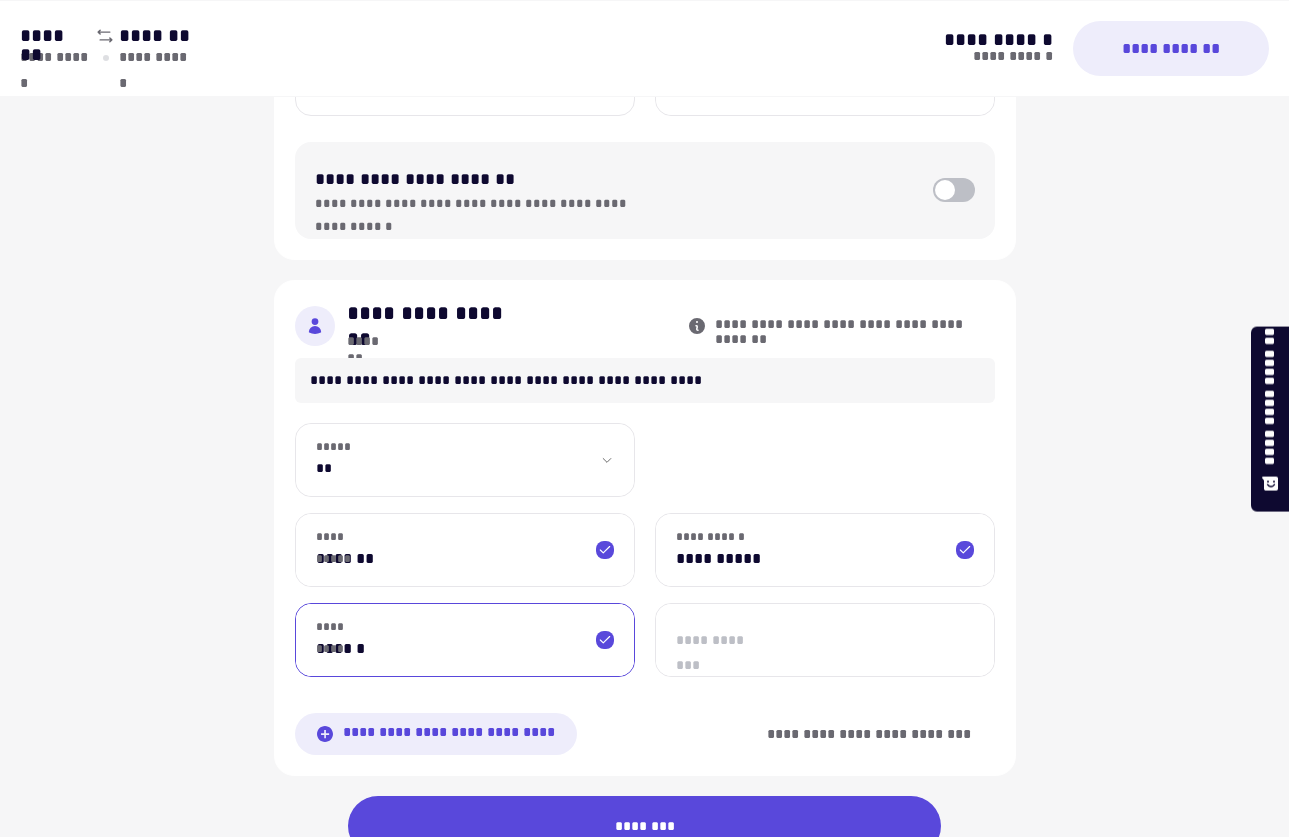 type on "******" 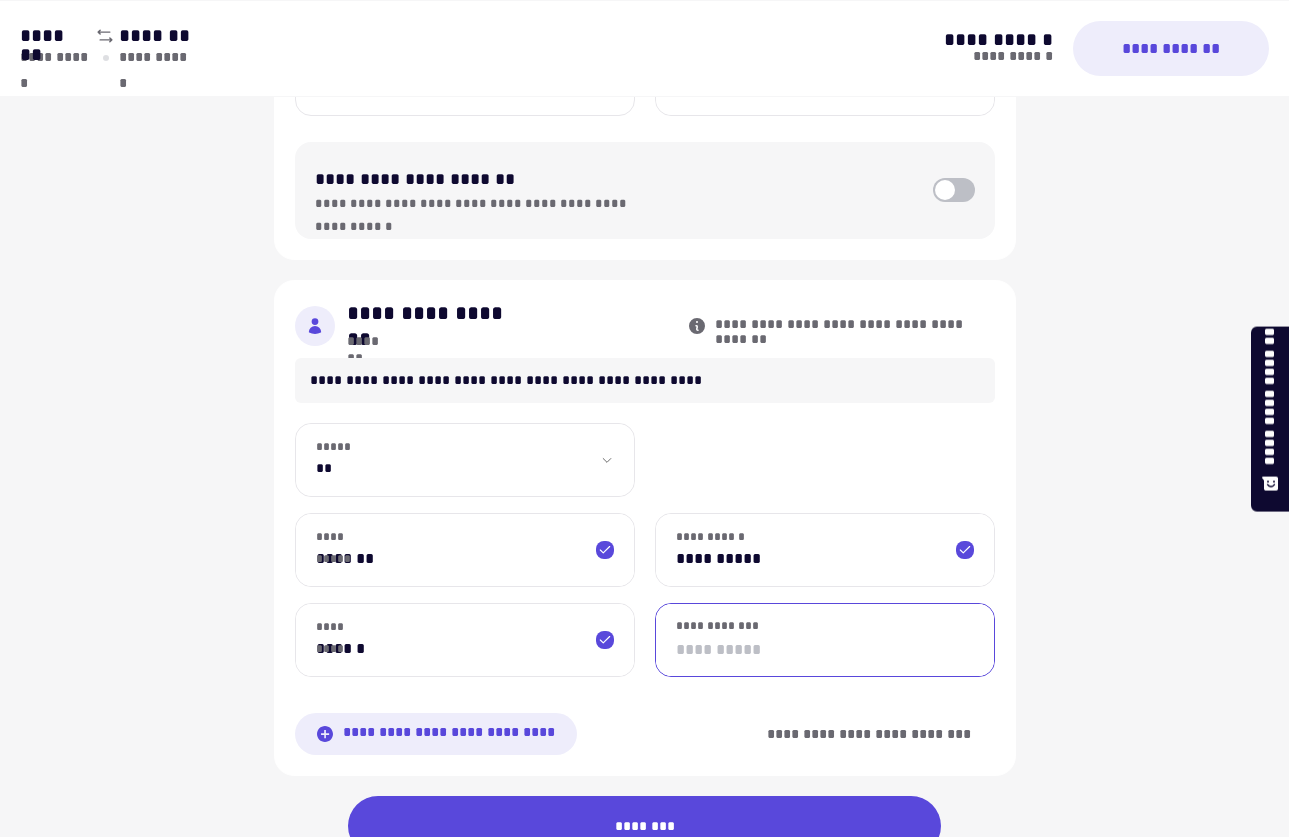click on "**********" at bounding box center (825, 640) 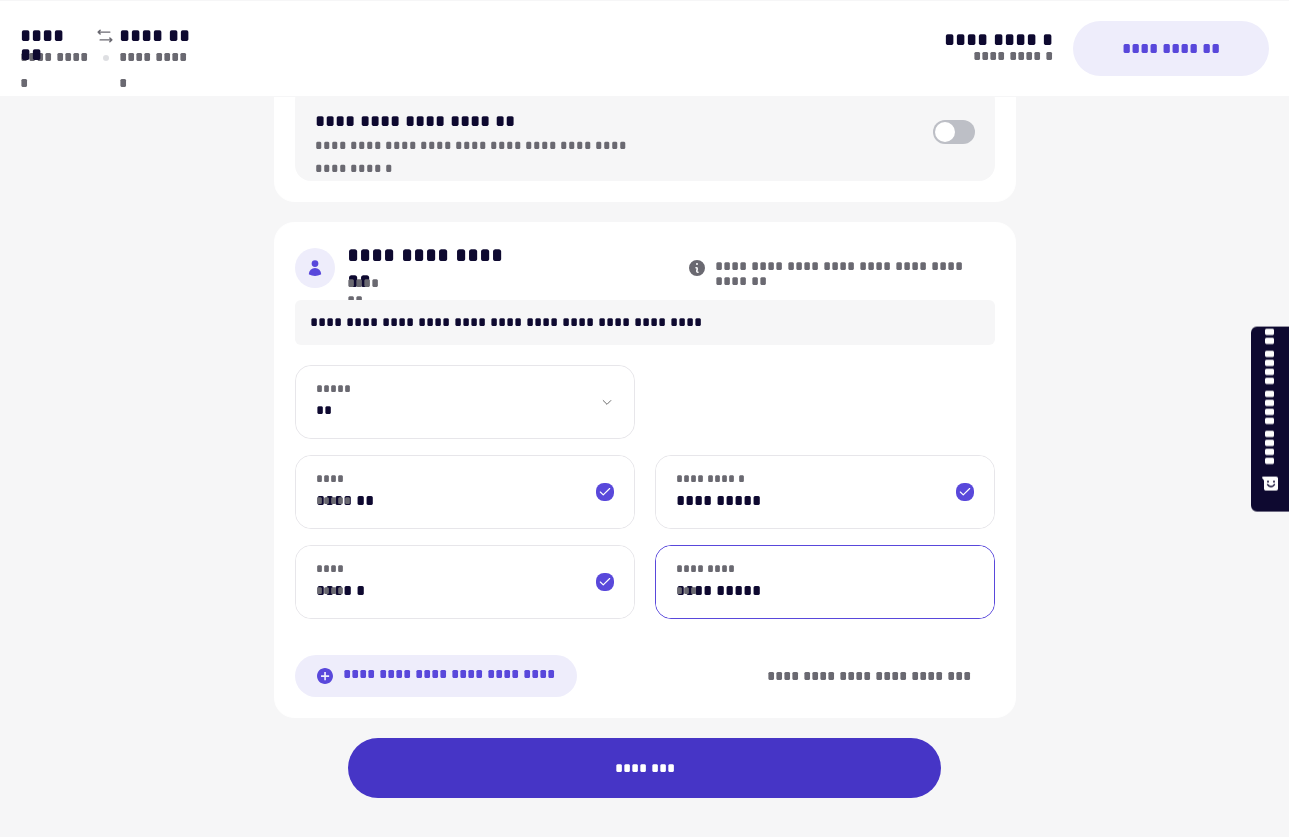 scroll, scrollTop: 889, scrollLeft: 0, axis: vertical 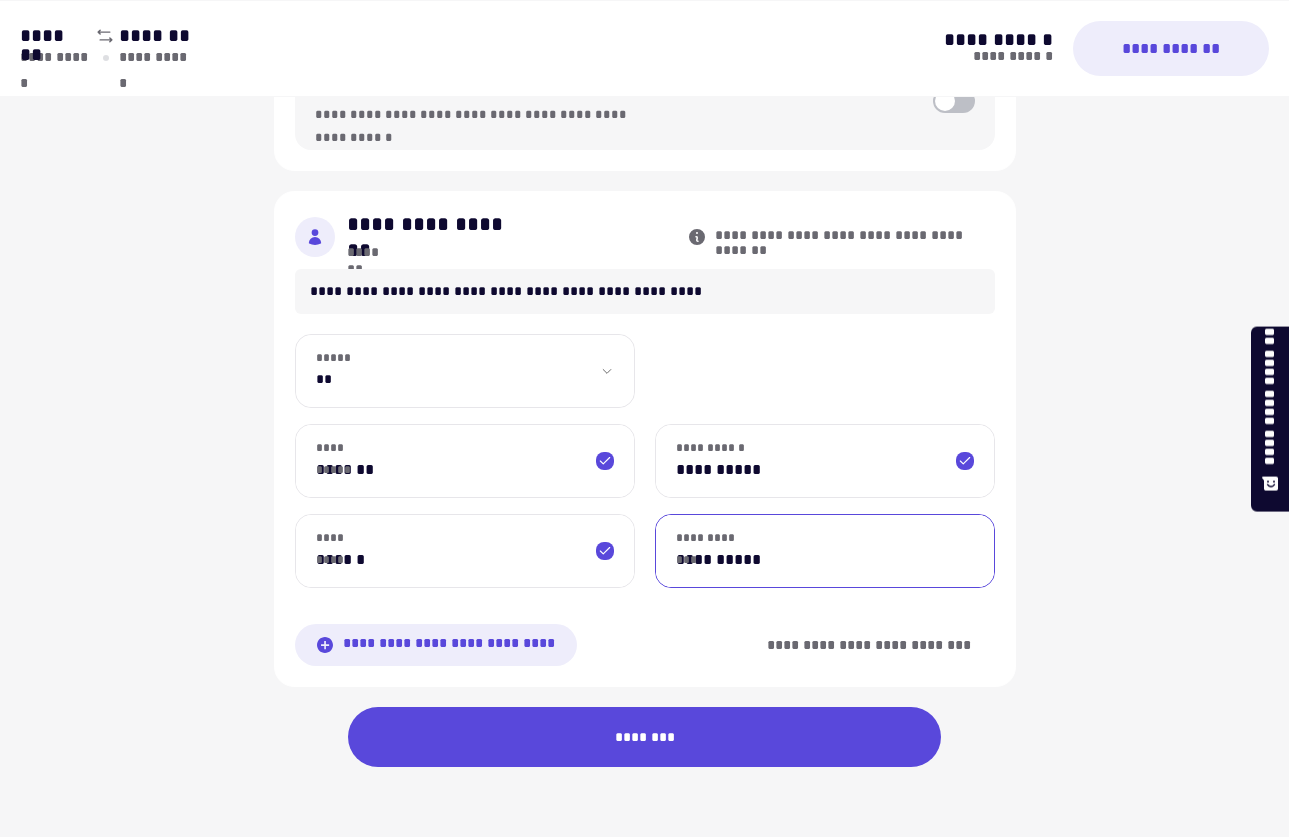 click on "**********" at bounding box center [825, 551] 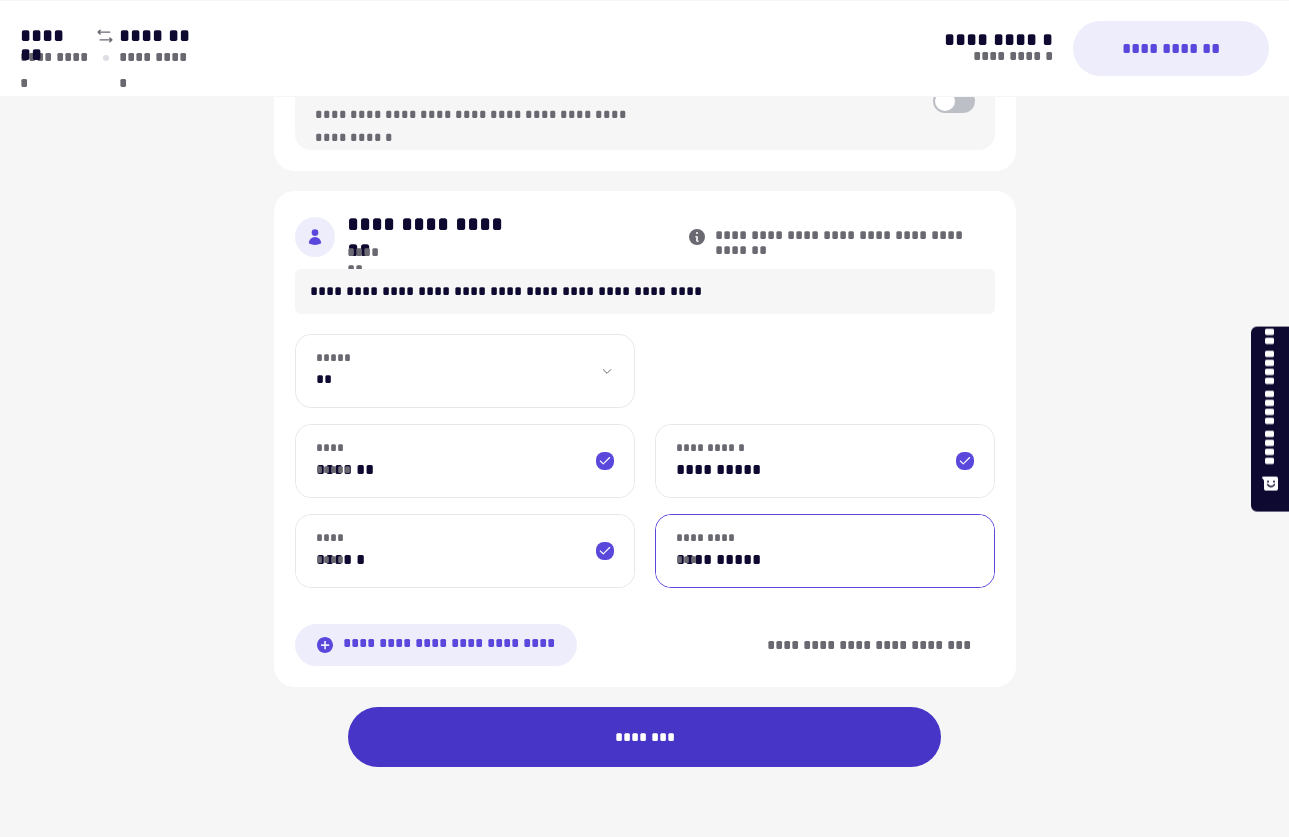 type on "**********" 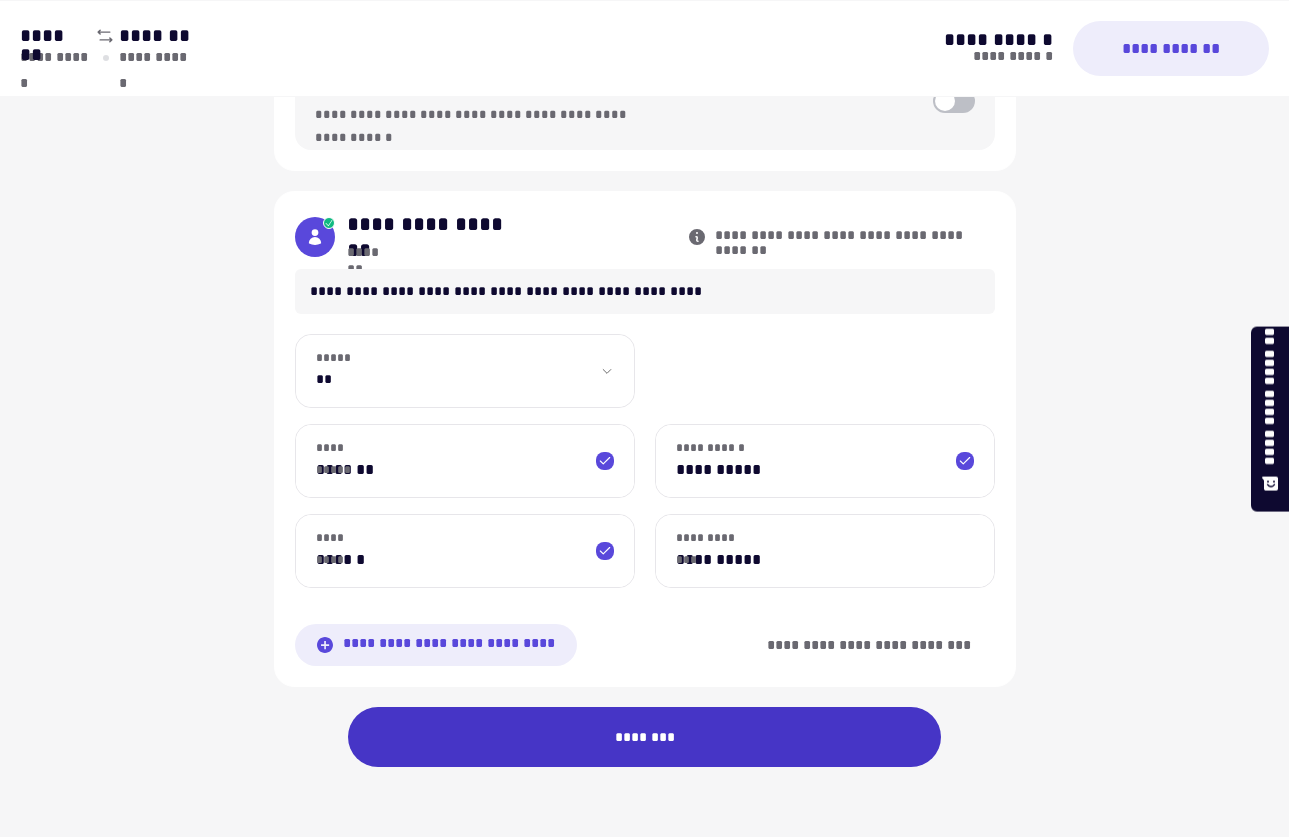 click on "********" at bounding box center [645, 737] 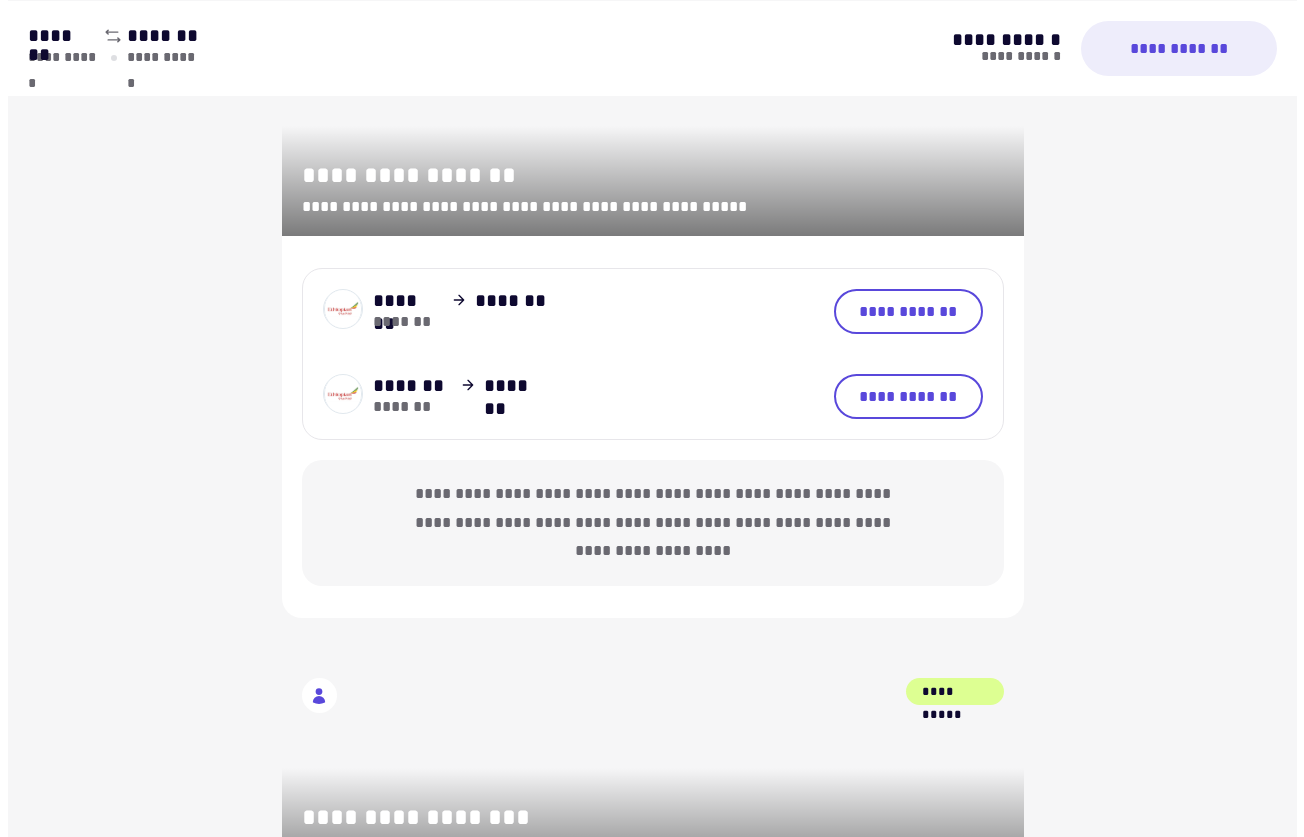 scroll, scrollTop: 900, scrollLeft: 0, axis: vertical 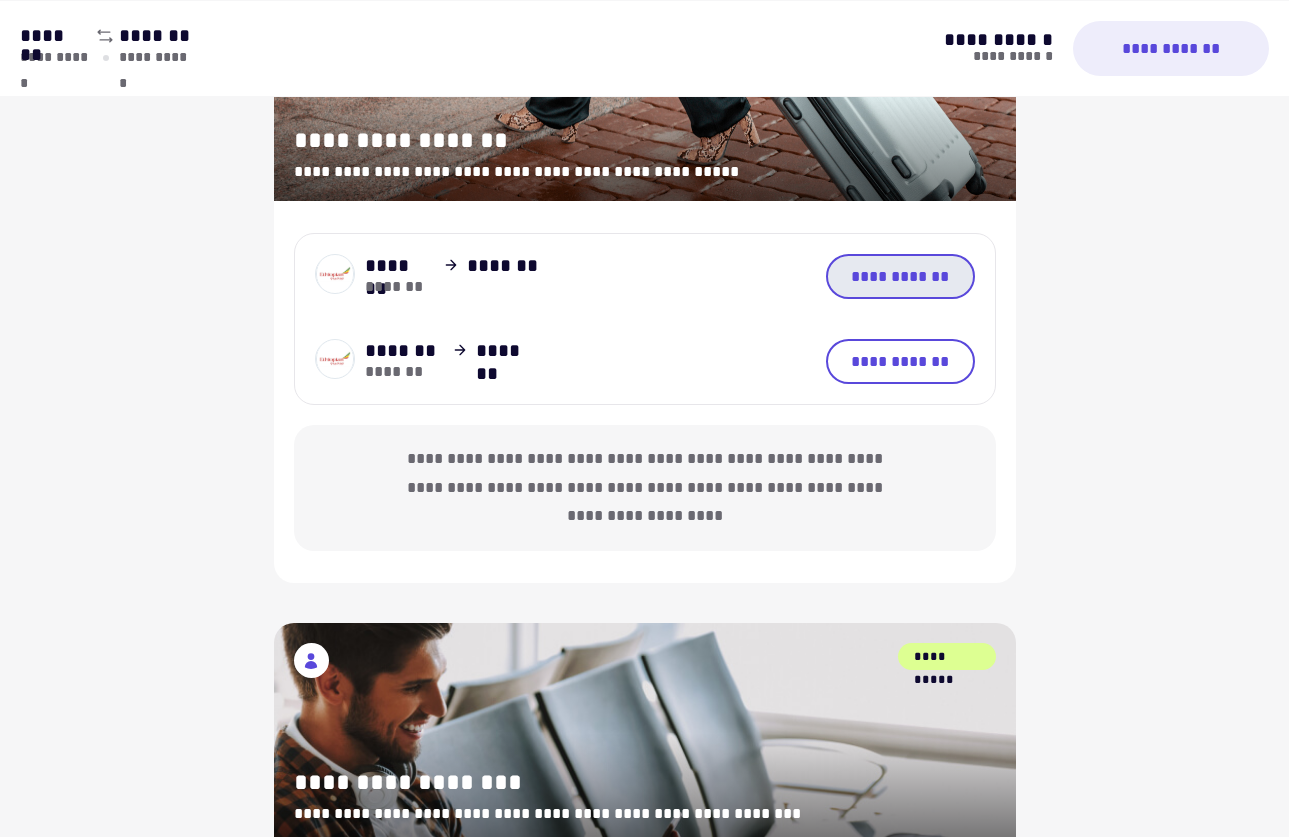 click on "**********" at bounding box center [900, 276] 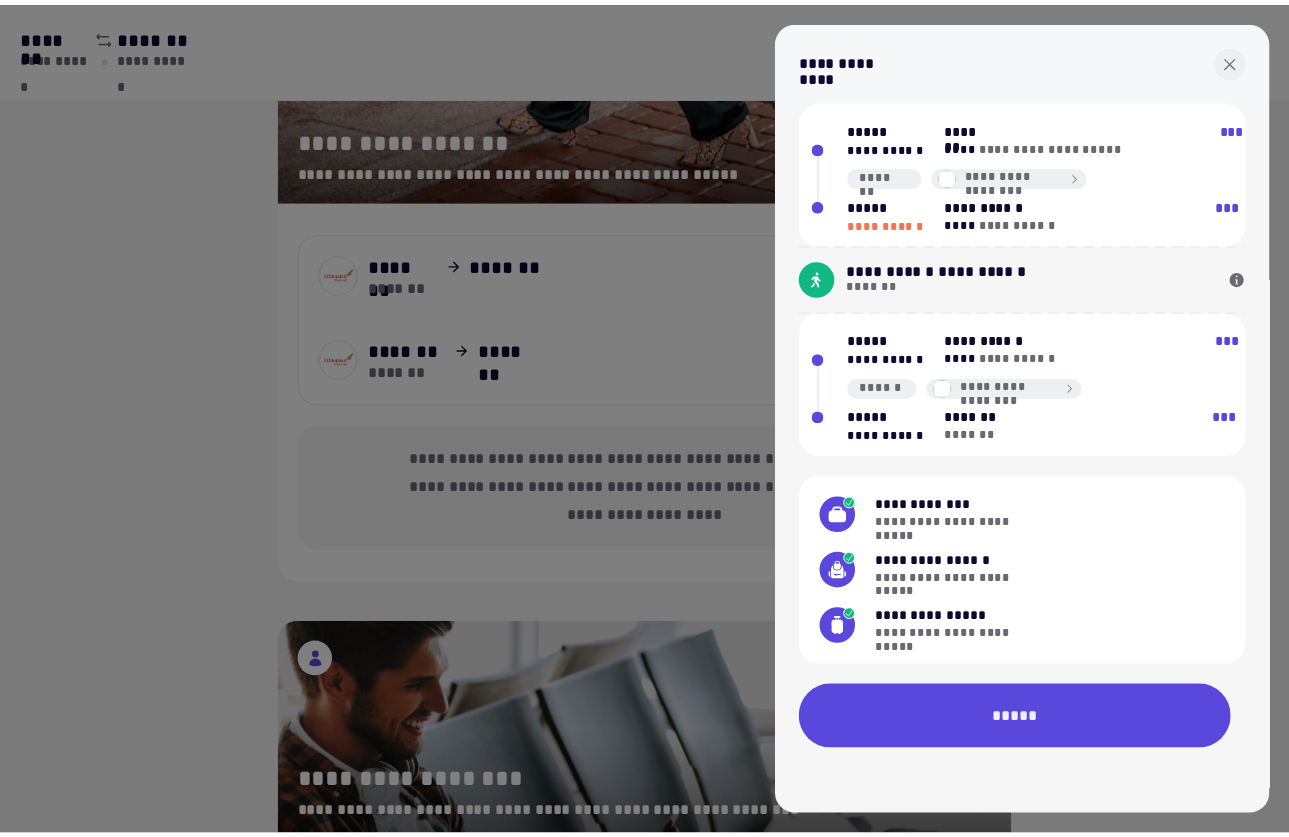scroll, scrollTop: 18, scrollLeft: 0, axis: vertical 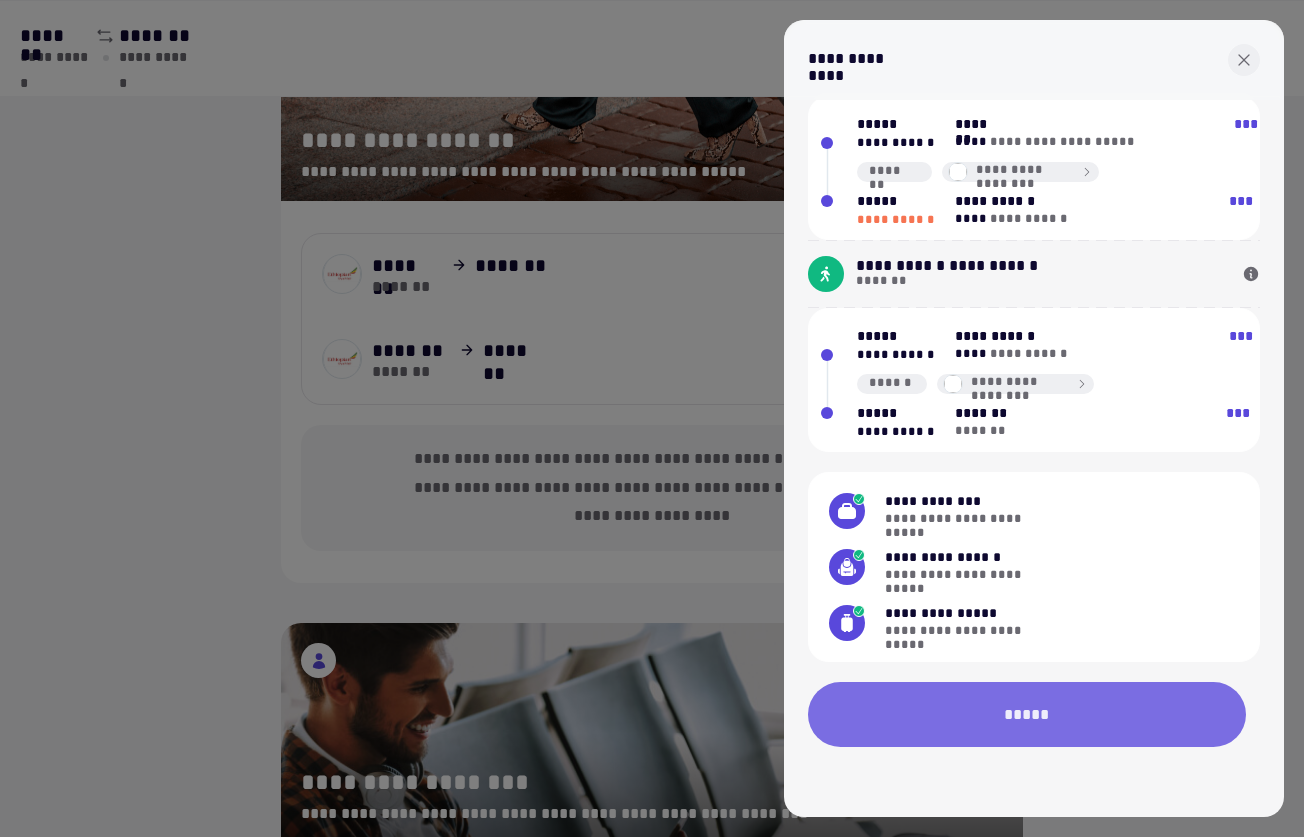 click on "*****" at bounding box center [1027, 714] 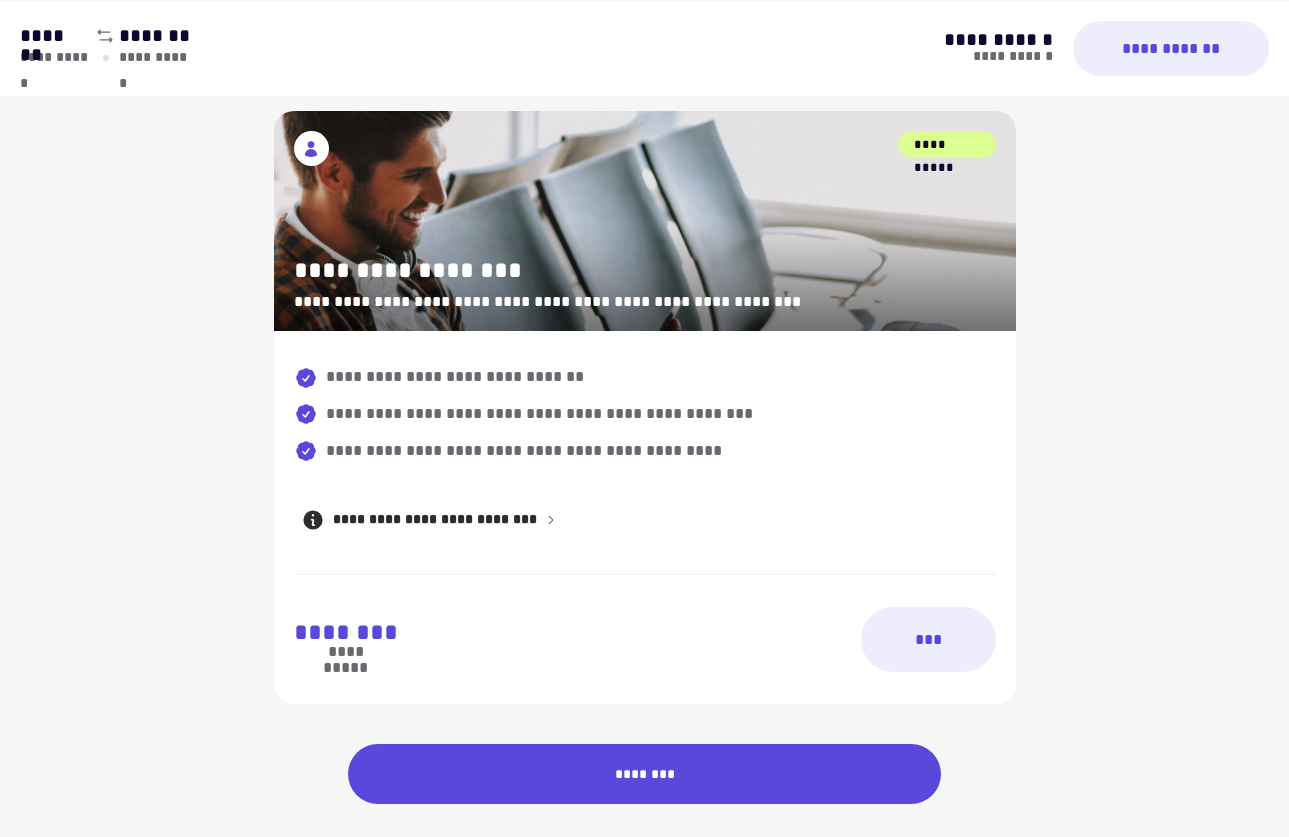 scroll, scrollTop: 1456, scrollLeft: 0, axis: vertical 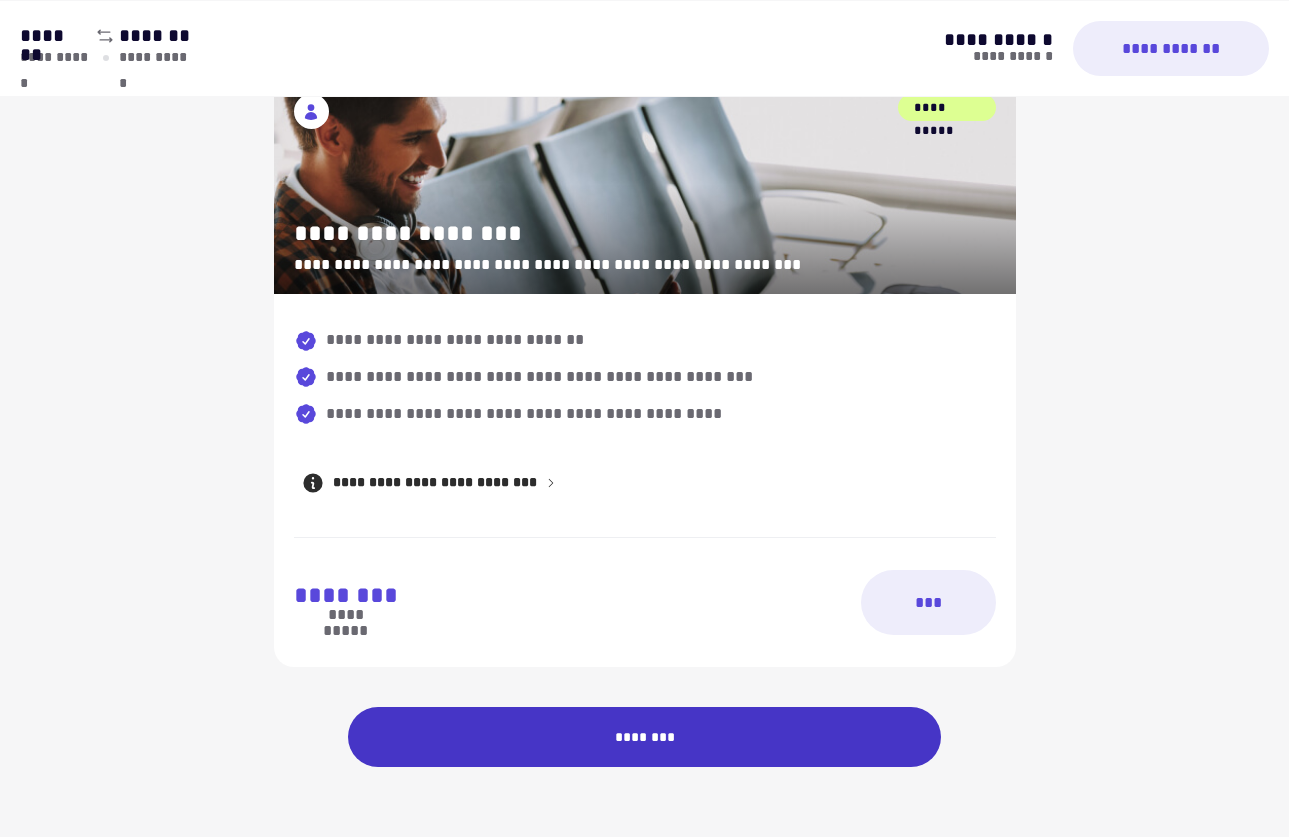click on "********" at bounding box center [645, 737] 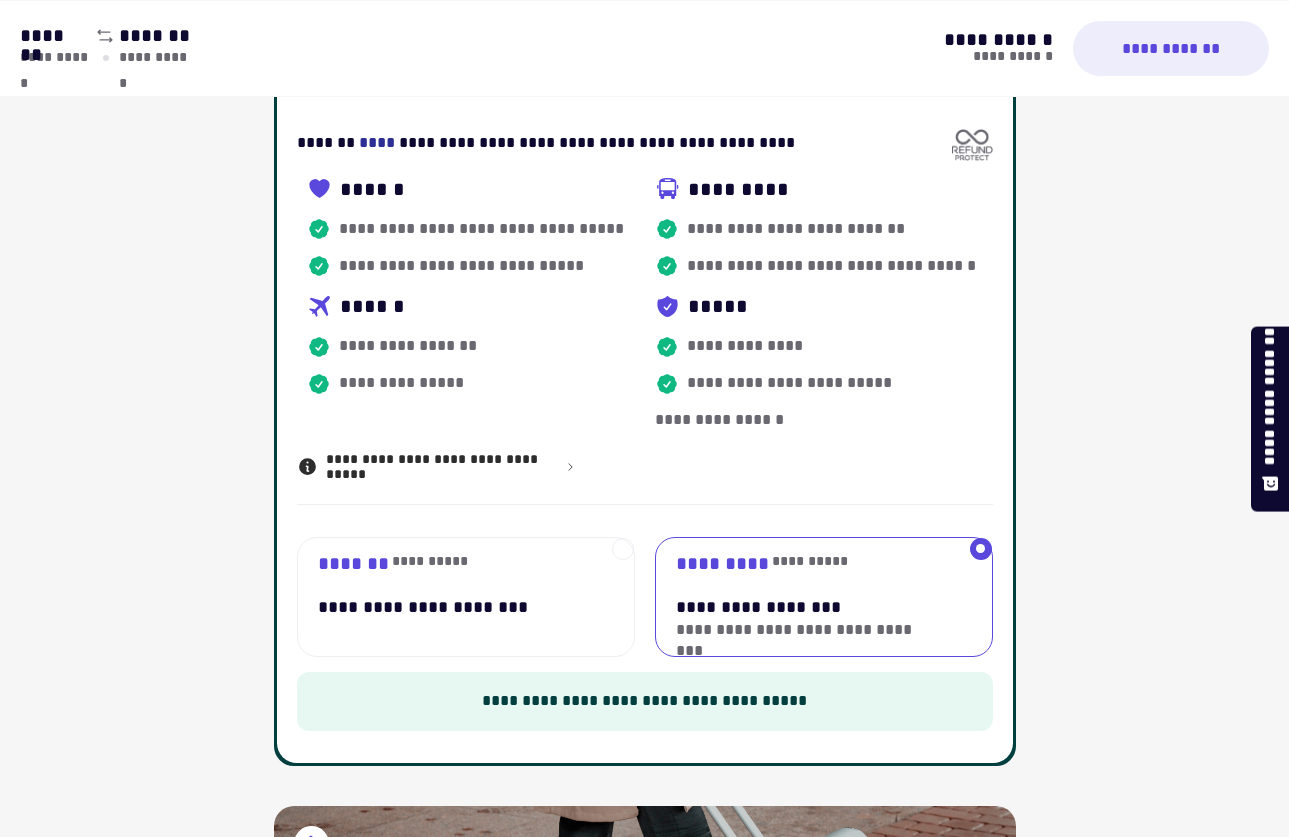 scroll, scrollTop: 500, scrollLeft: 0, axis: vertical 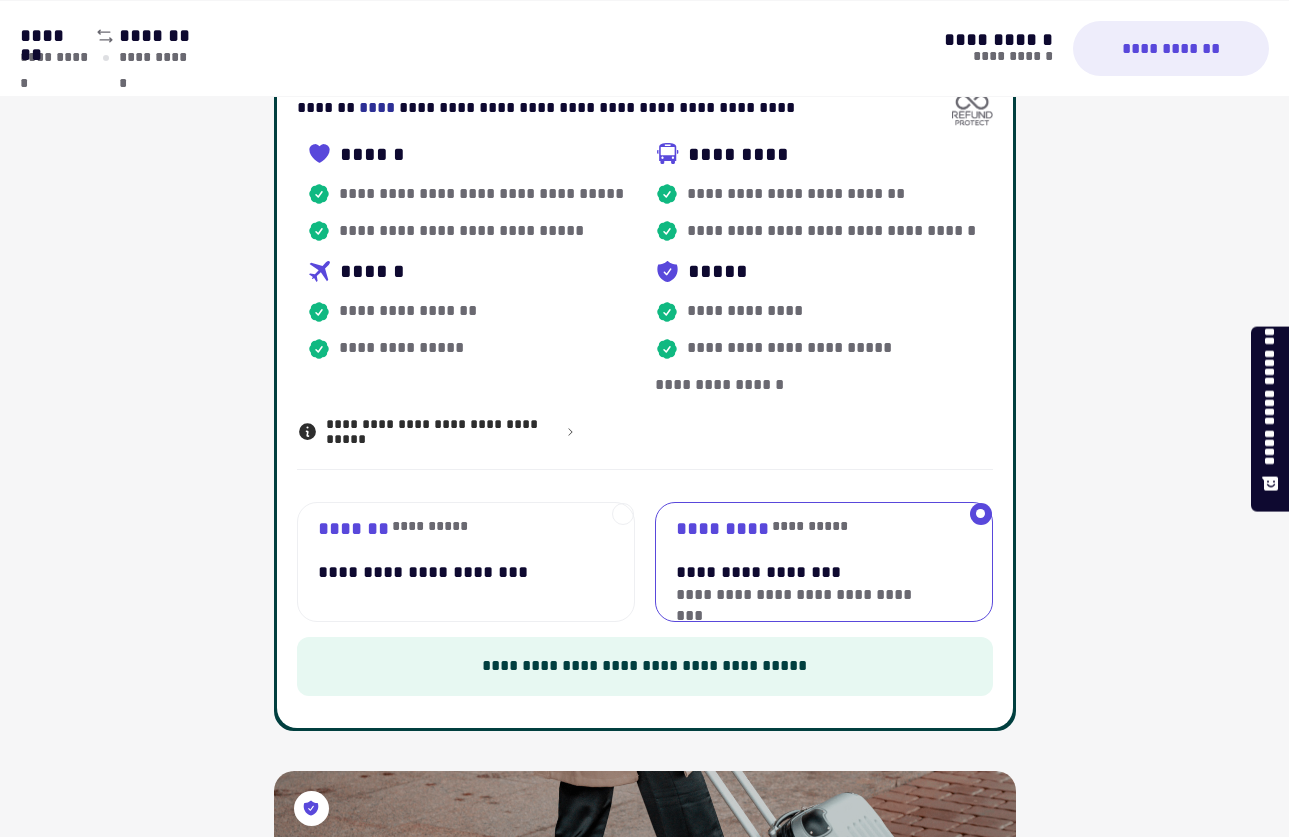 click on "**********" at bounding box center (455, 562) 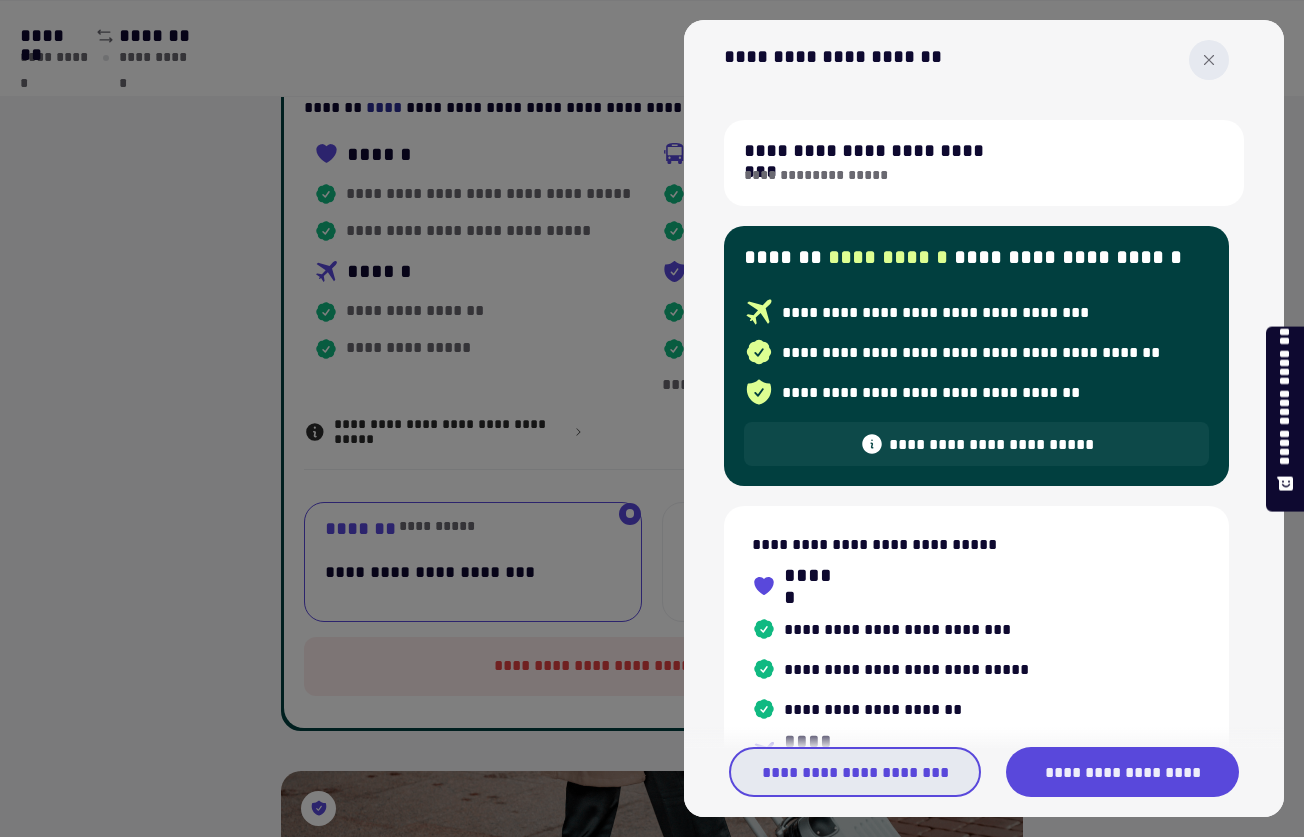 click on "**********" at bounding box center (855, 772) 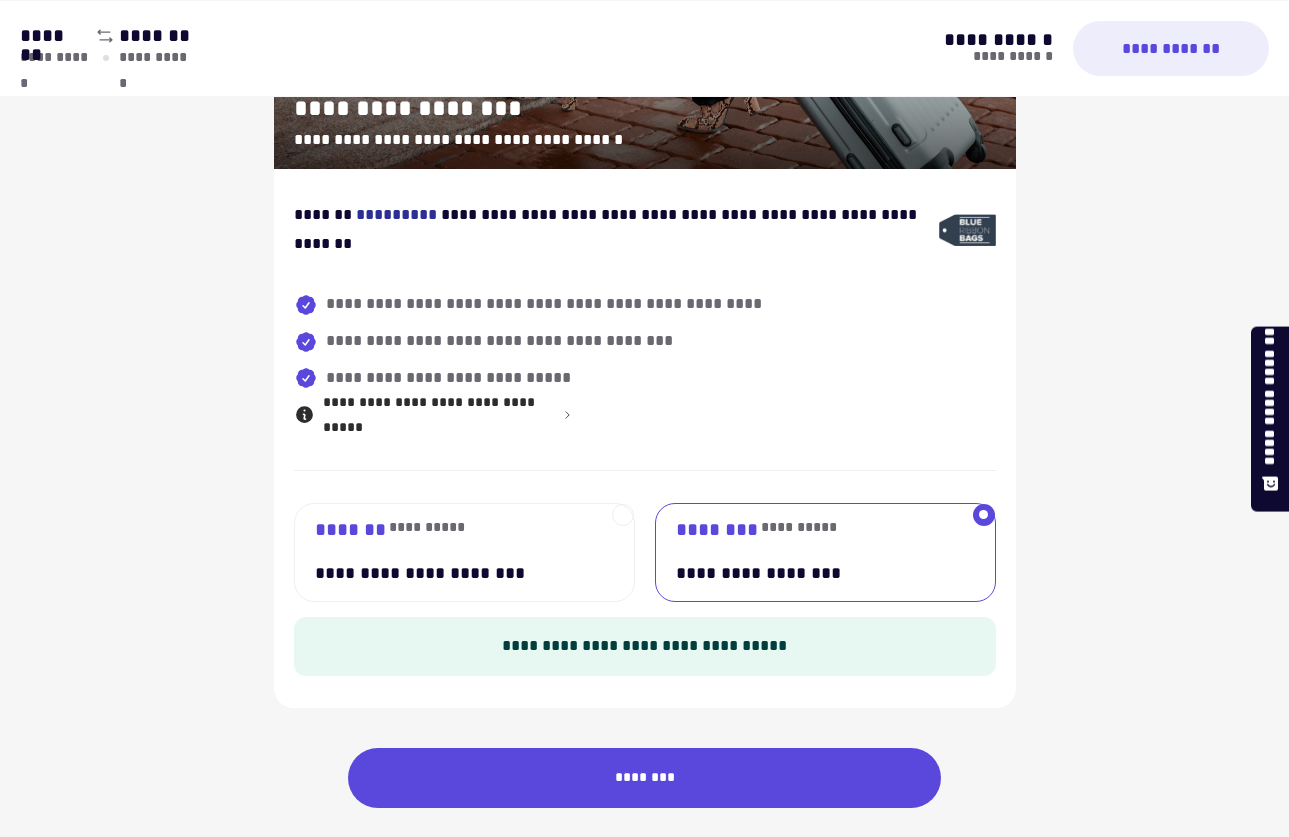 scroll, scrollTop: 1276, scrollLeft: 0, axis: vertical 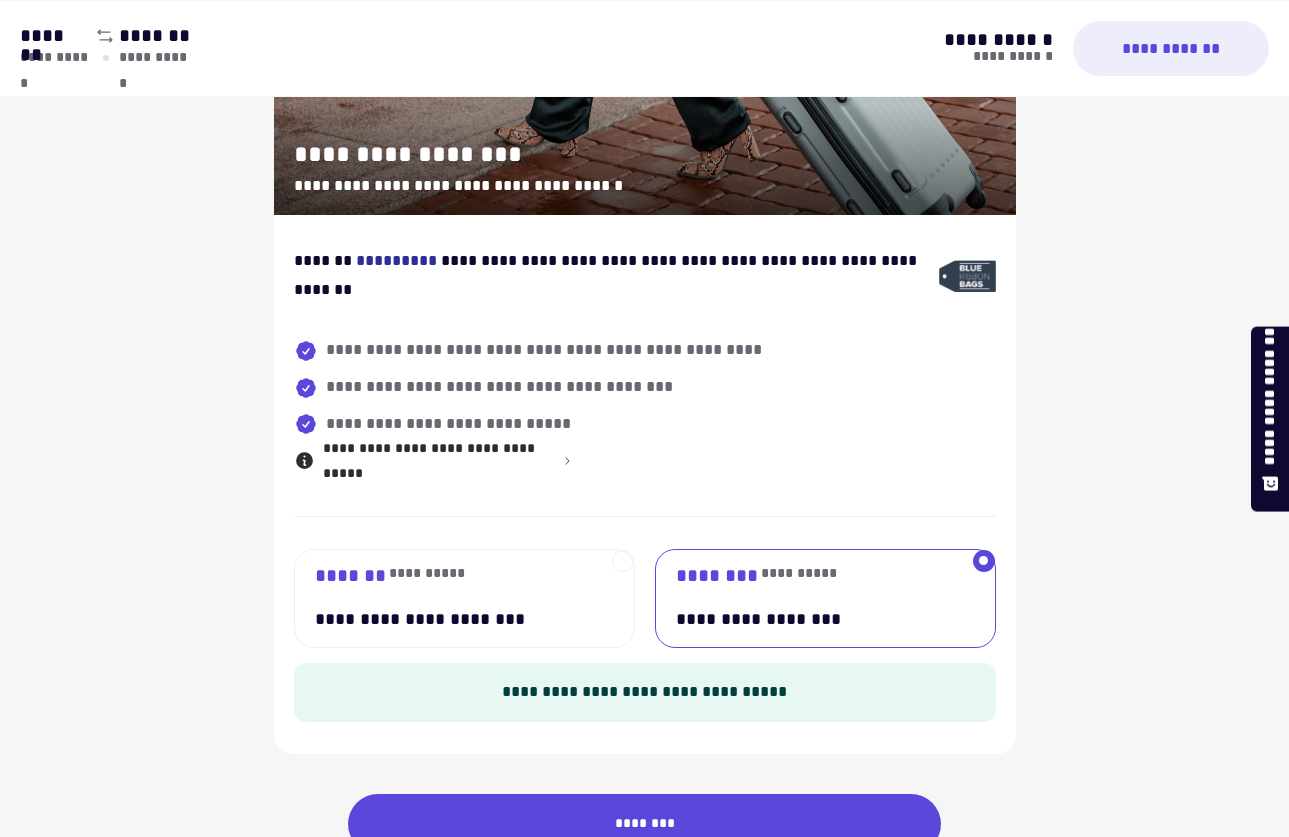 click on "**********" at bounding box center [453, 575] 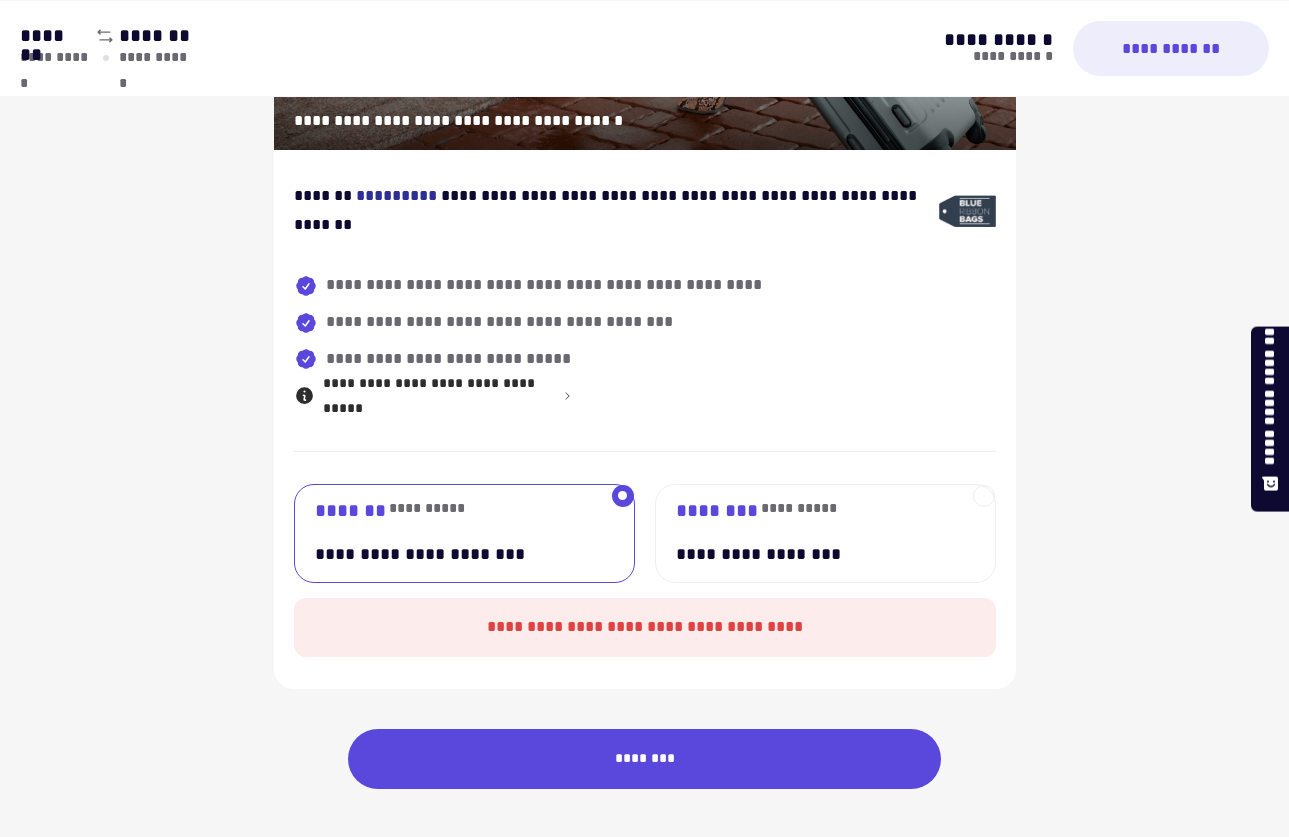 scroll, scrollTop: 1376, scrollLeft: 0, axis: vertical 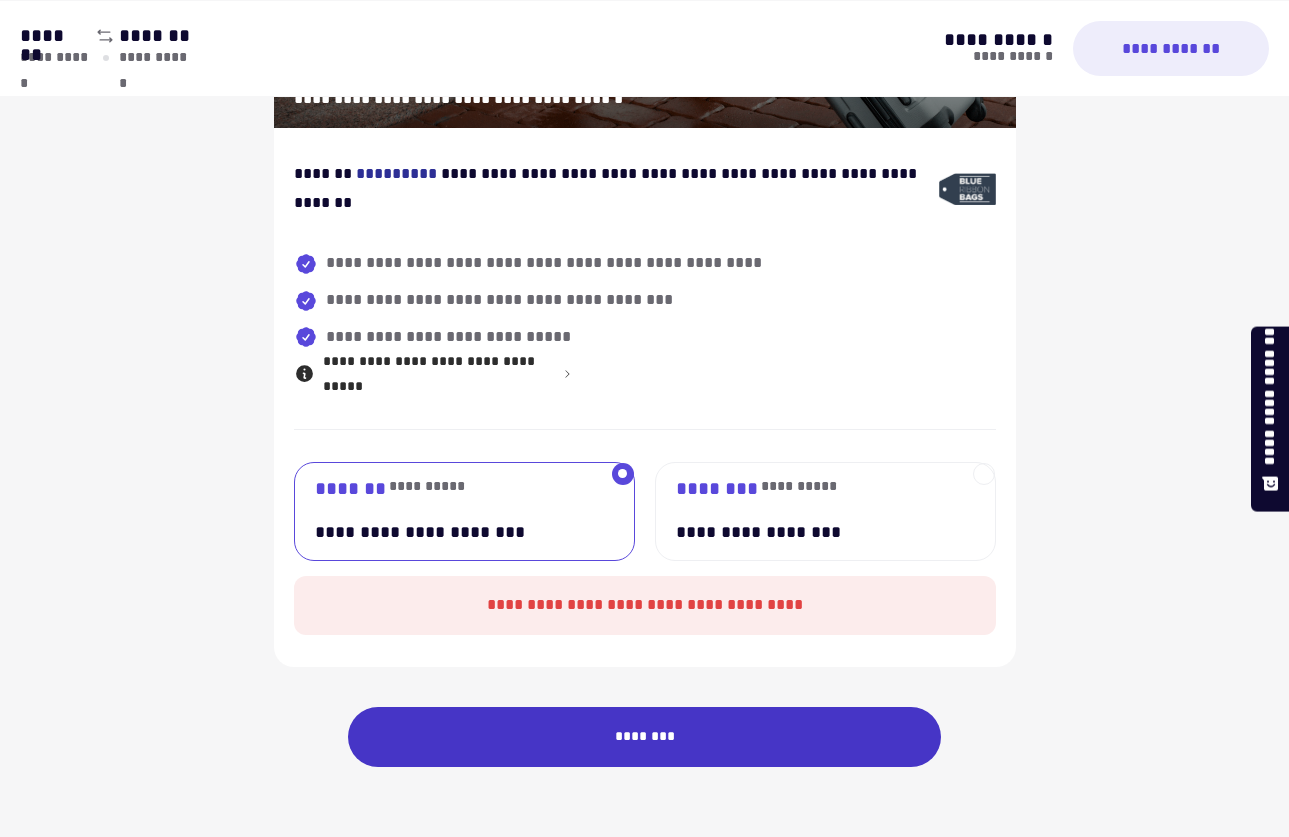 click on "********" at bounding box center (645, 737) 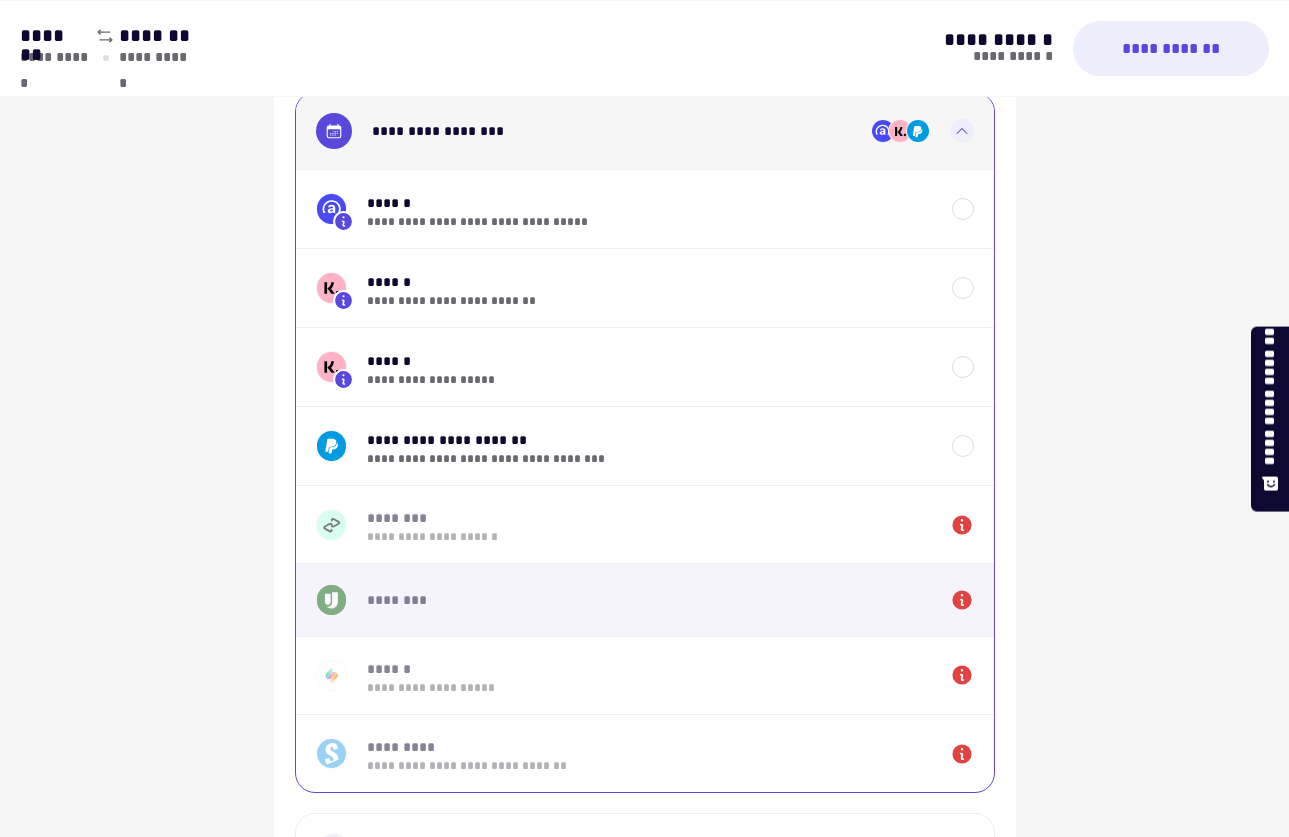 scroll, scrollTop: 1400, scrollLeft: 0, axis: vertical 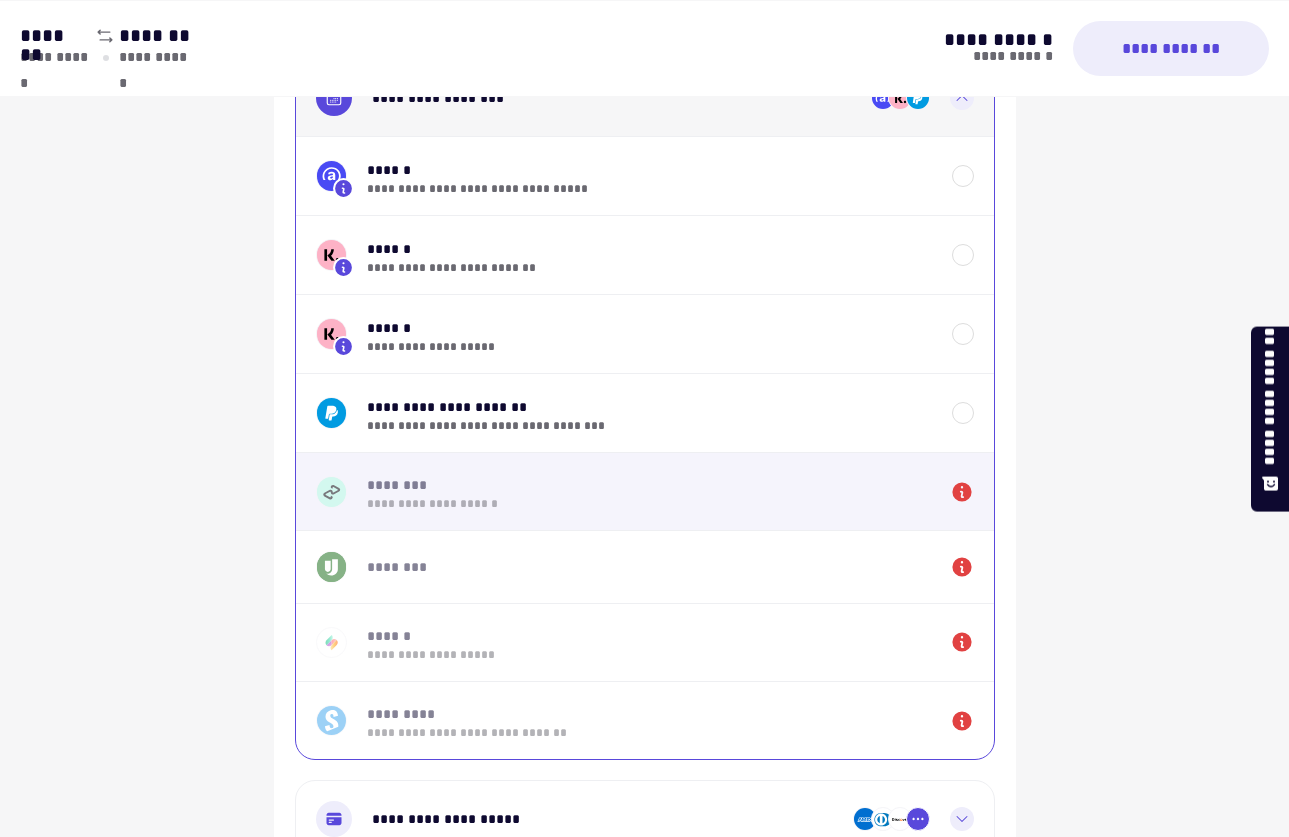 click 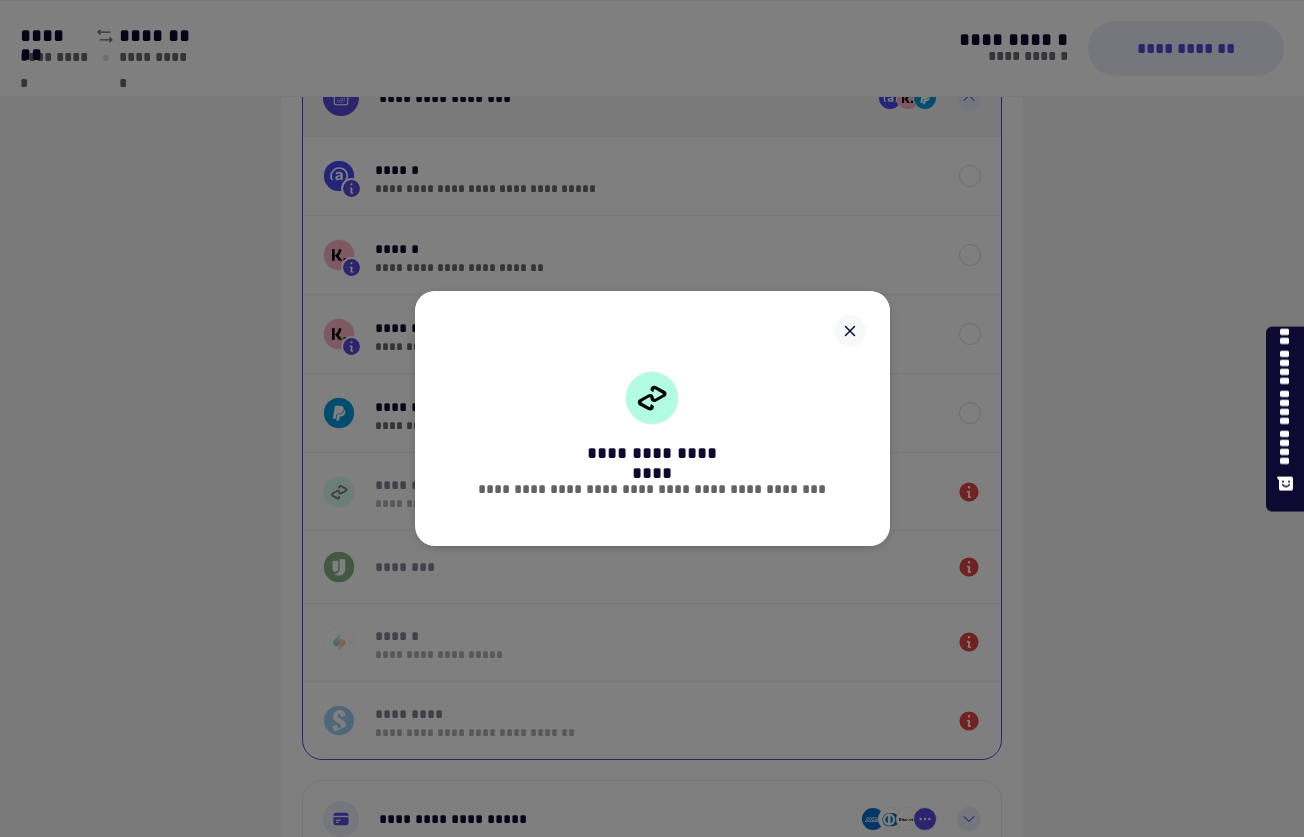 click 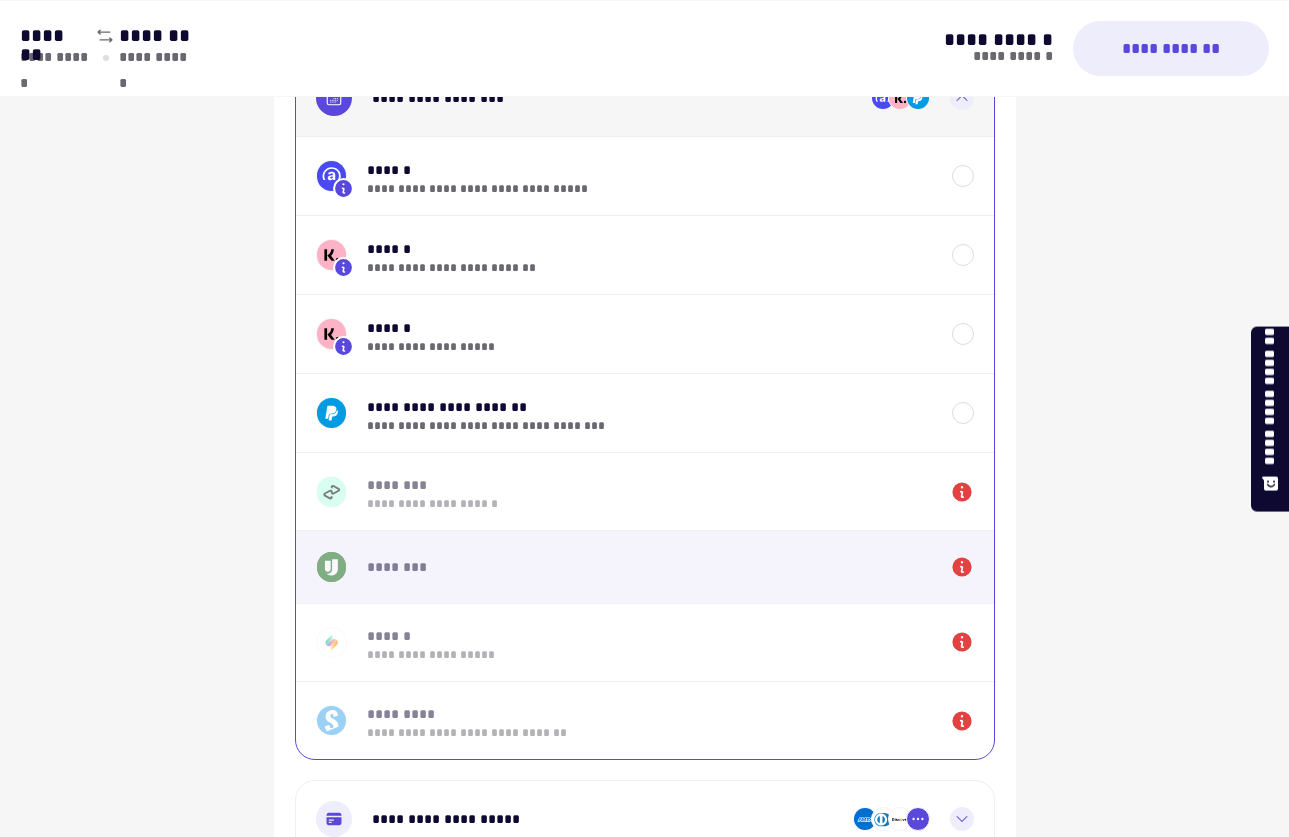 scroll, scrollTop: 1300, scrollLeft: 0, axis: vertical 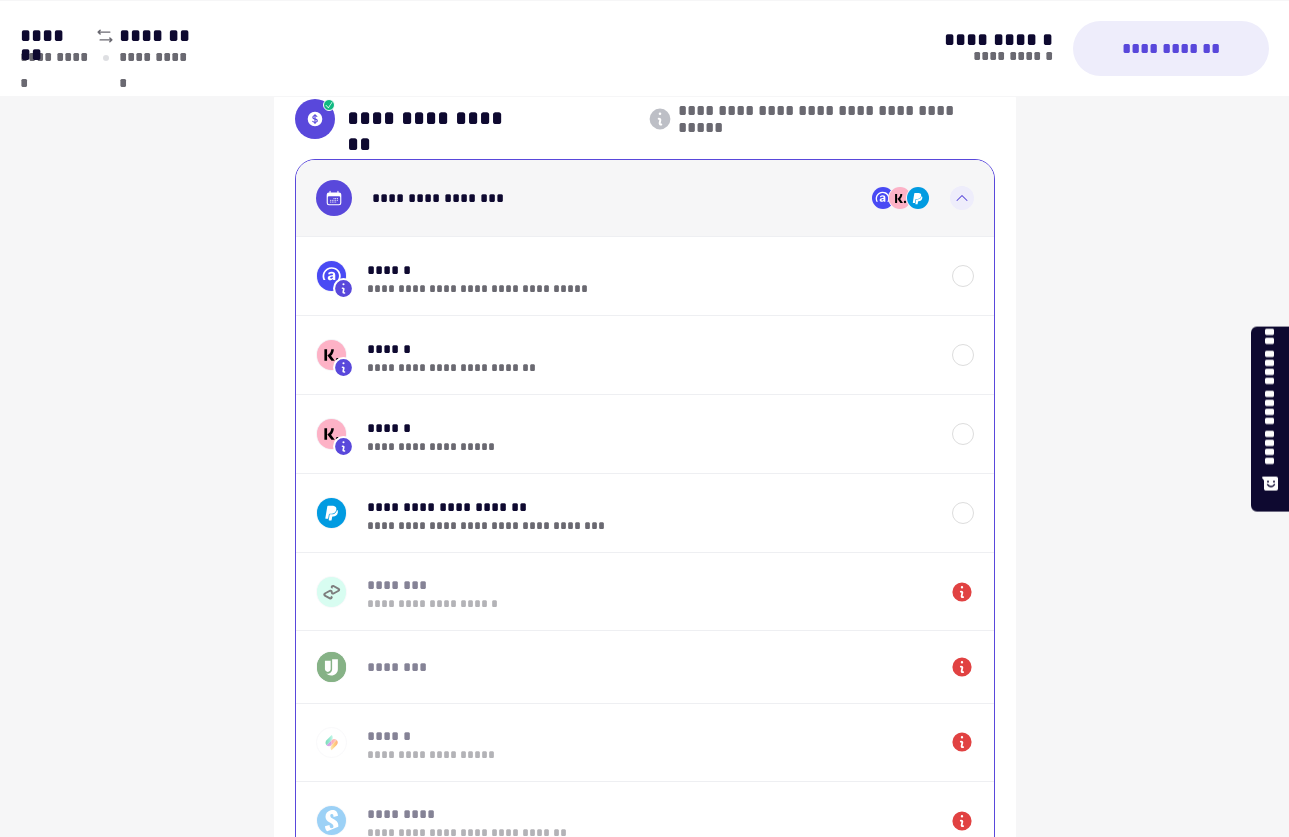 click on "**********" at bounding box center [56, 58] 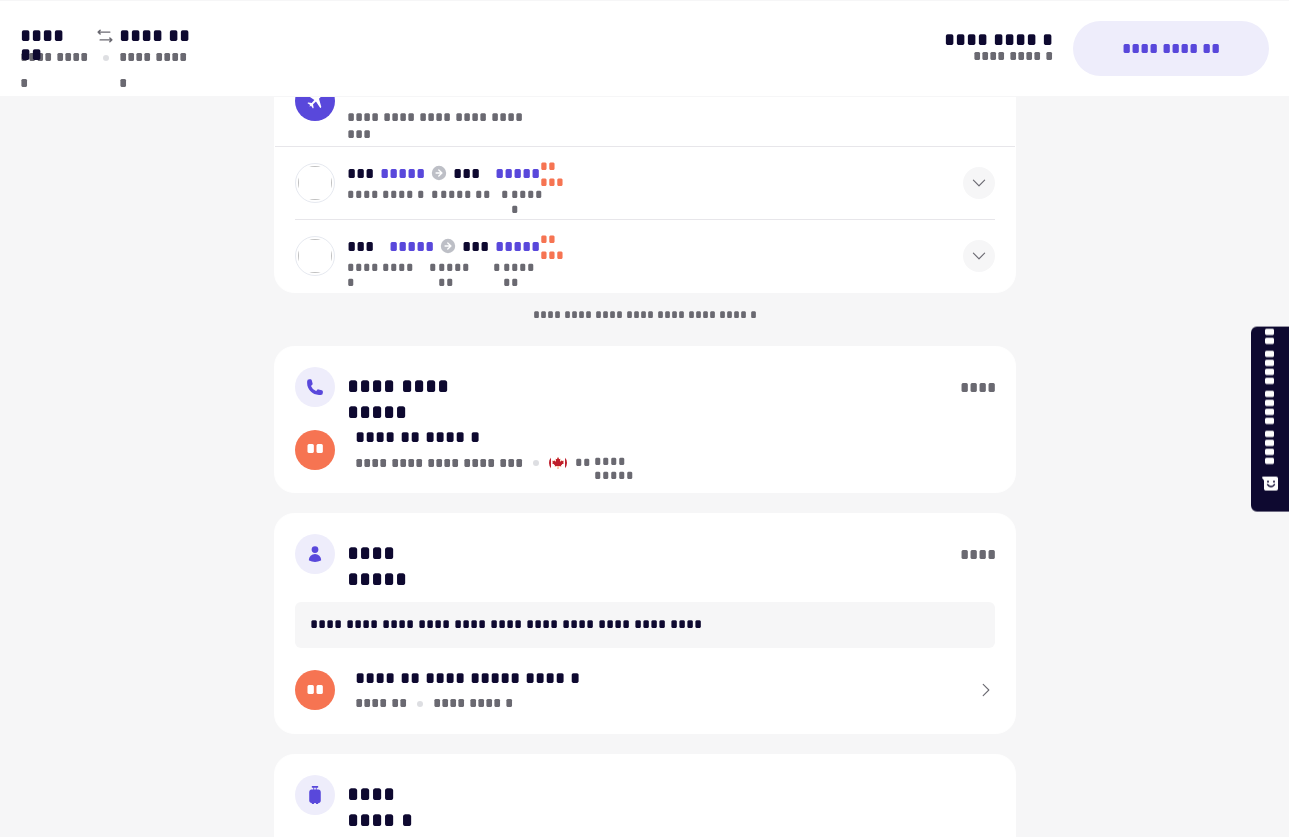 scroll, scrollTop: 0, scrollLeft: 0, axis: both 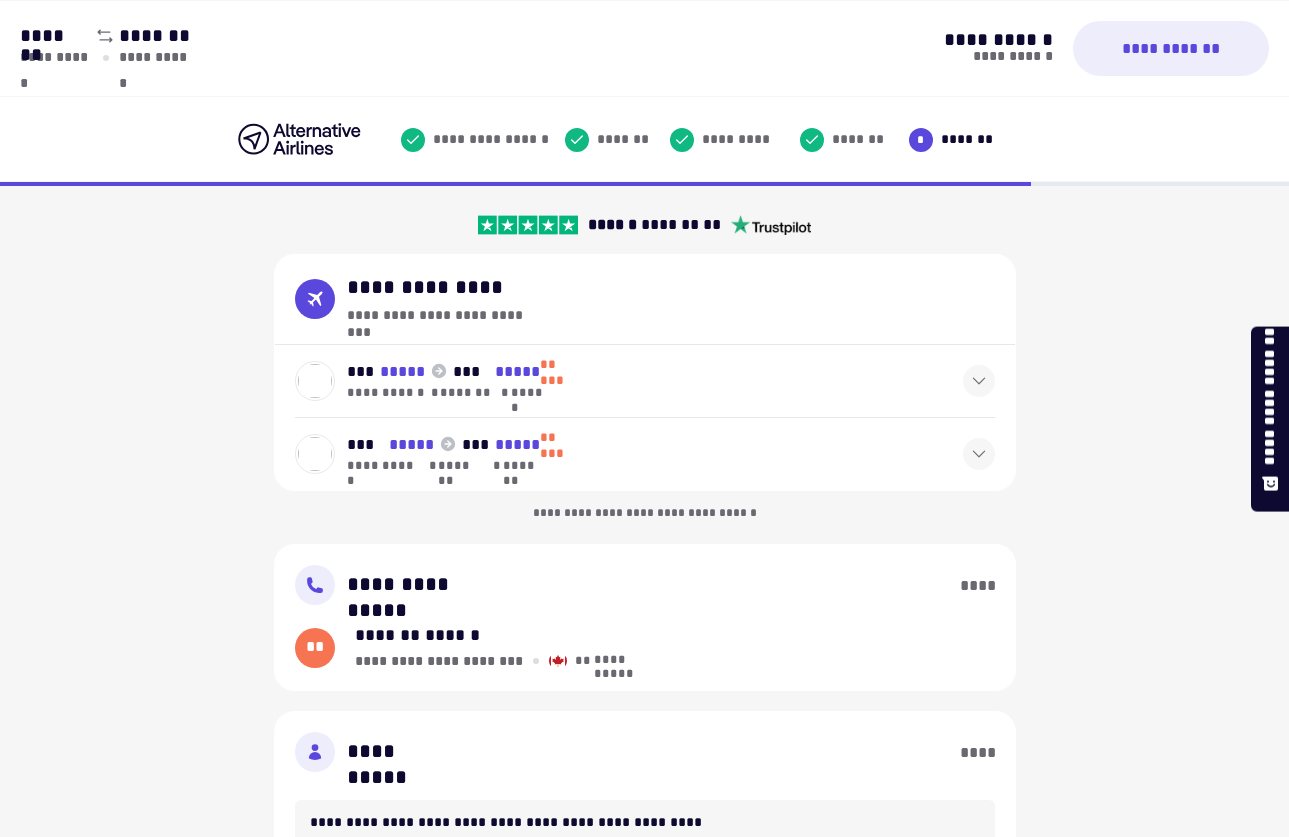 click 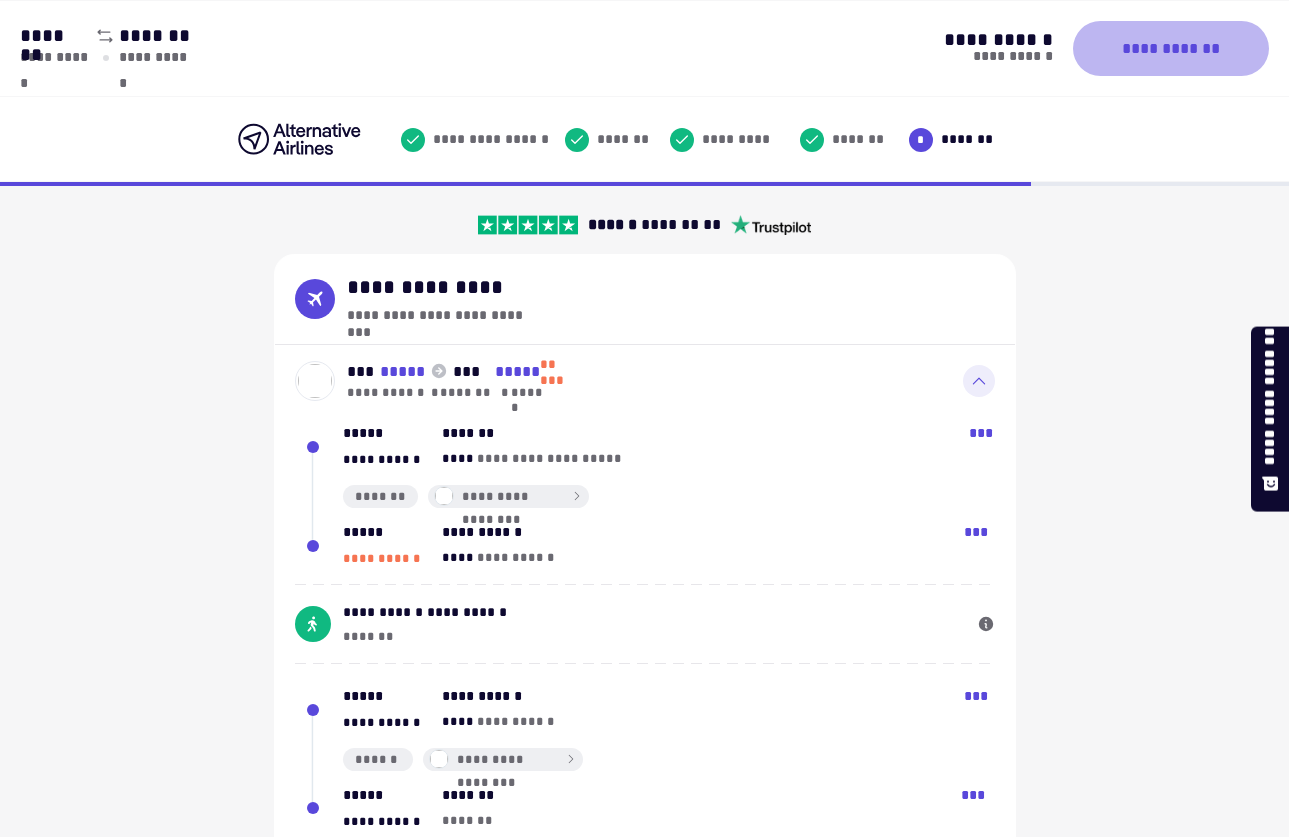 click on "**********" at bounding box center (1171, 48) 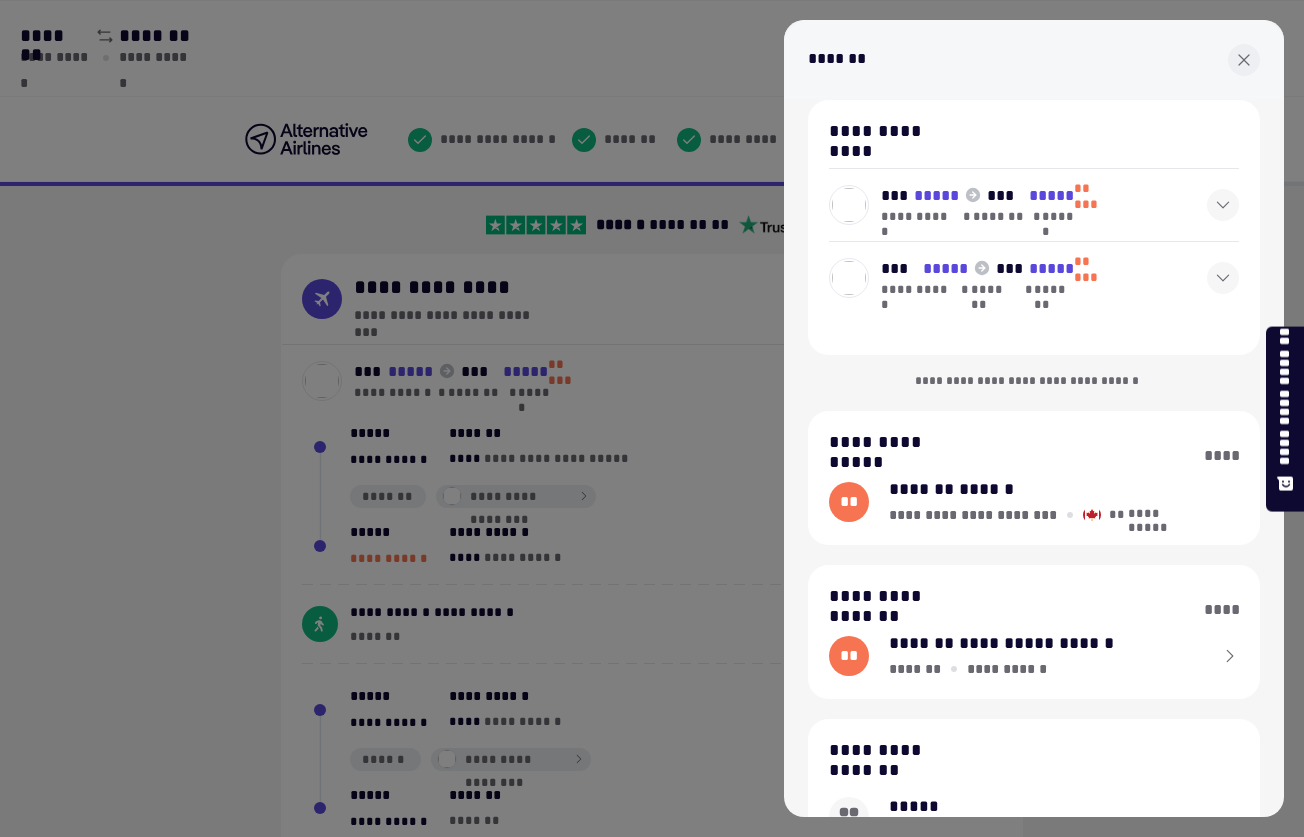 click at bounding box center [1223, 205] 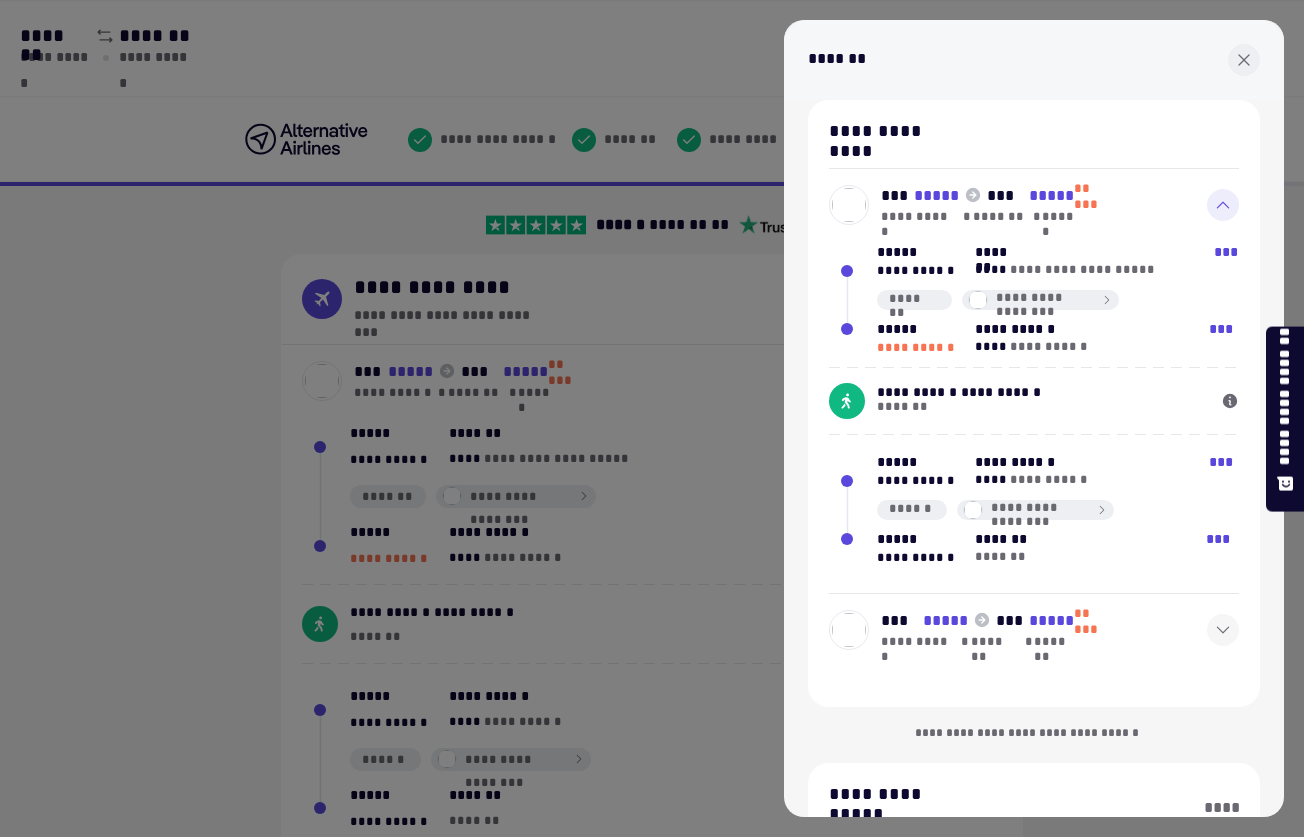 drag, startPoint x: 1226, startPoint y: 60, endPoint x: 1147, endPoint y: 80, distance: 81.49233 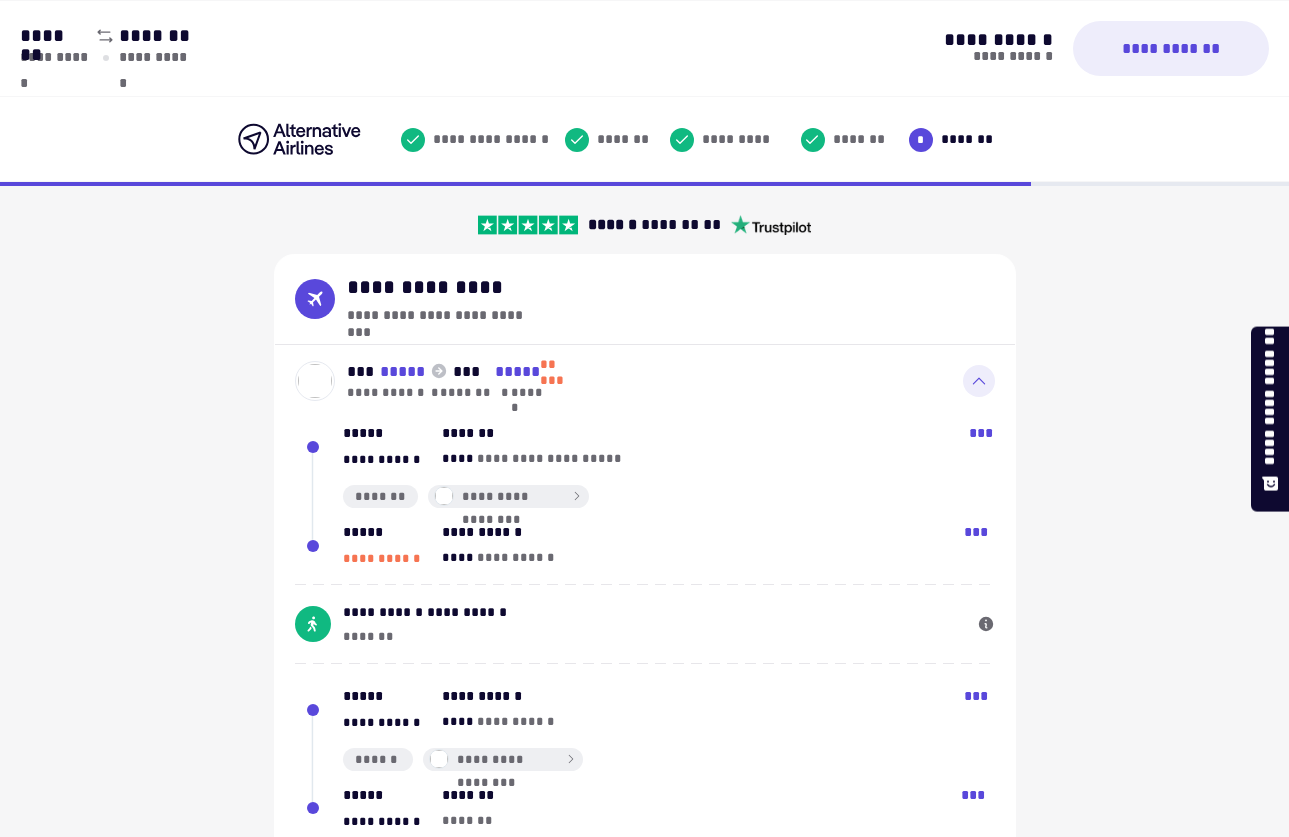 click 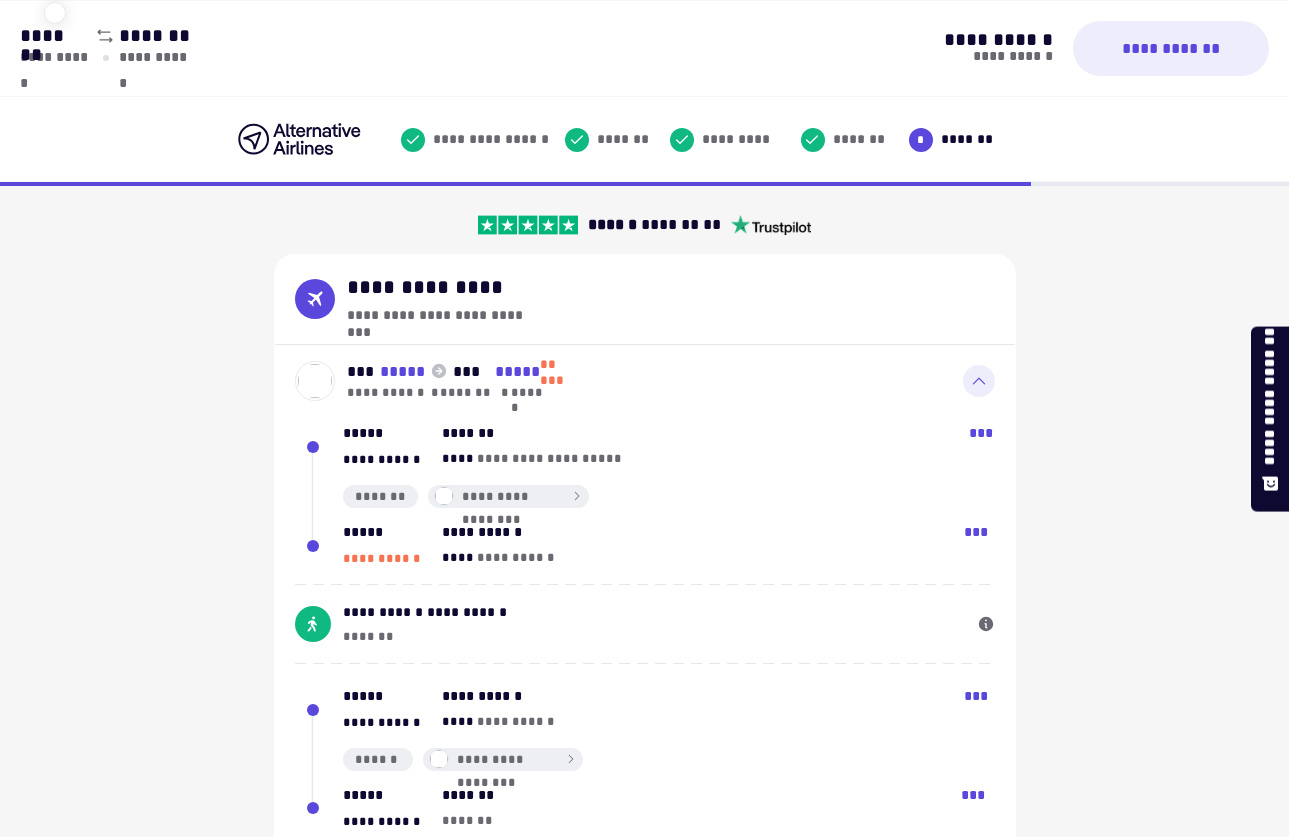 click on "*******" at bounding box center (55, 35) 